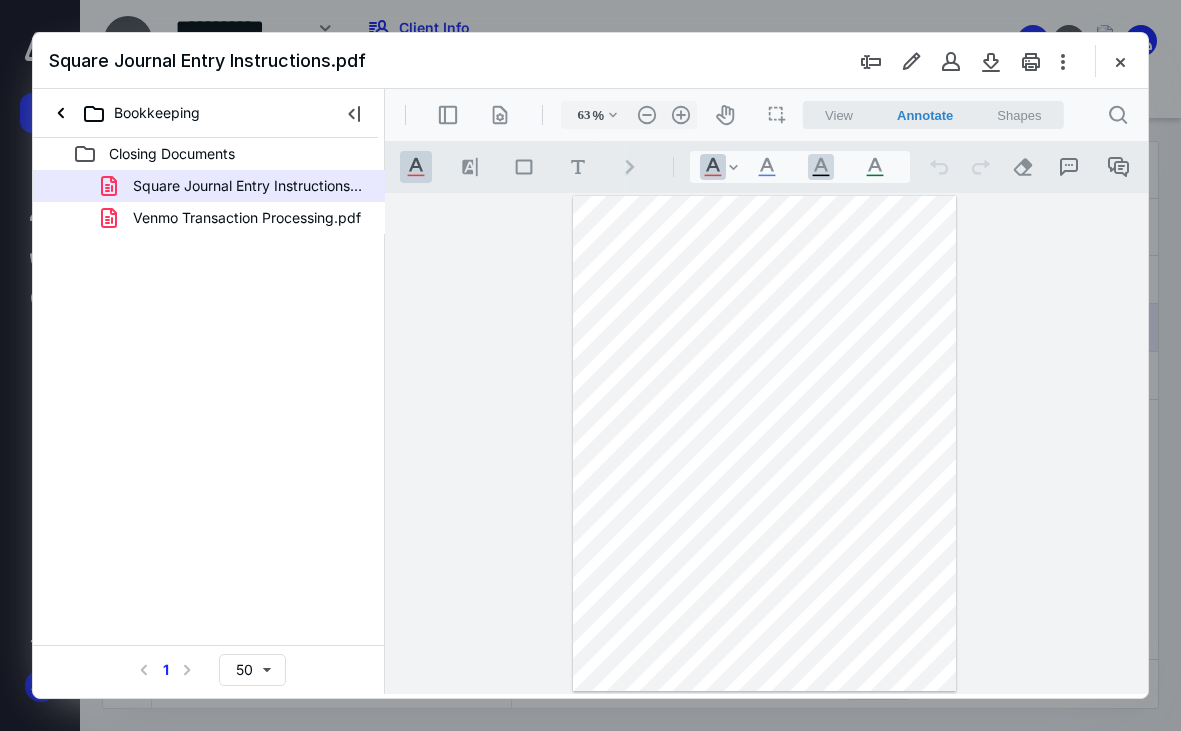 scroll, scrollTop: 0, scrollLeft: 0, axis: both 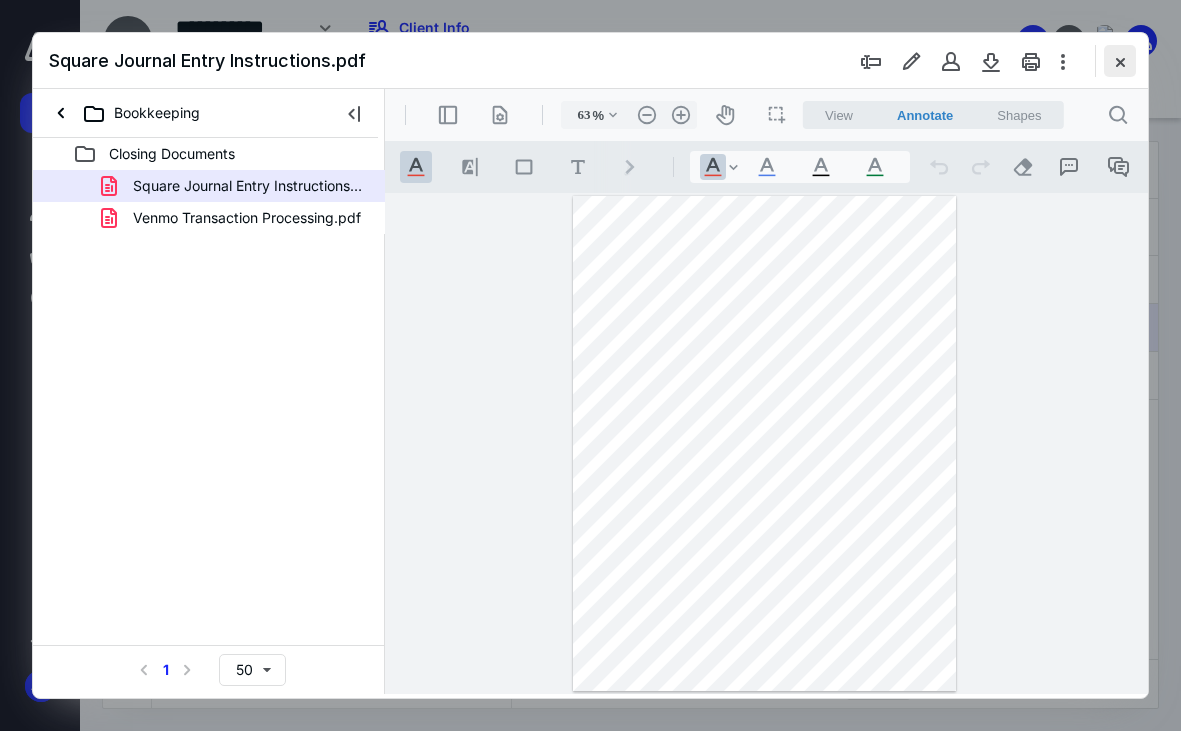 click at bounding box center (1120, 61) 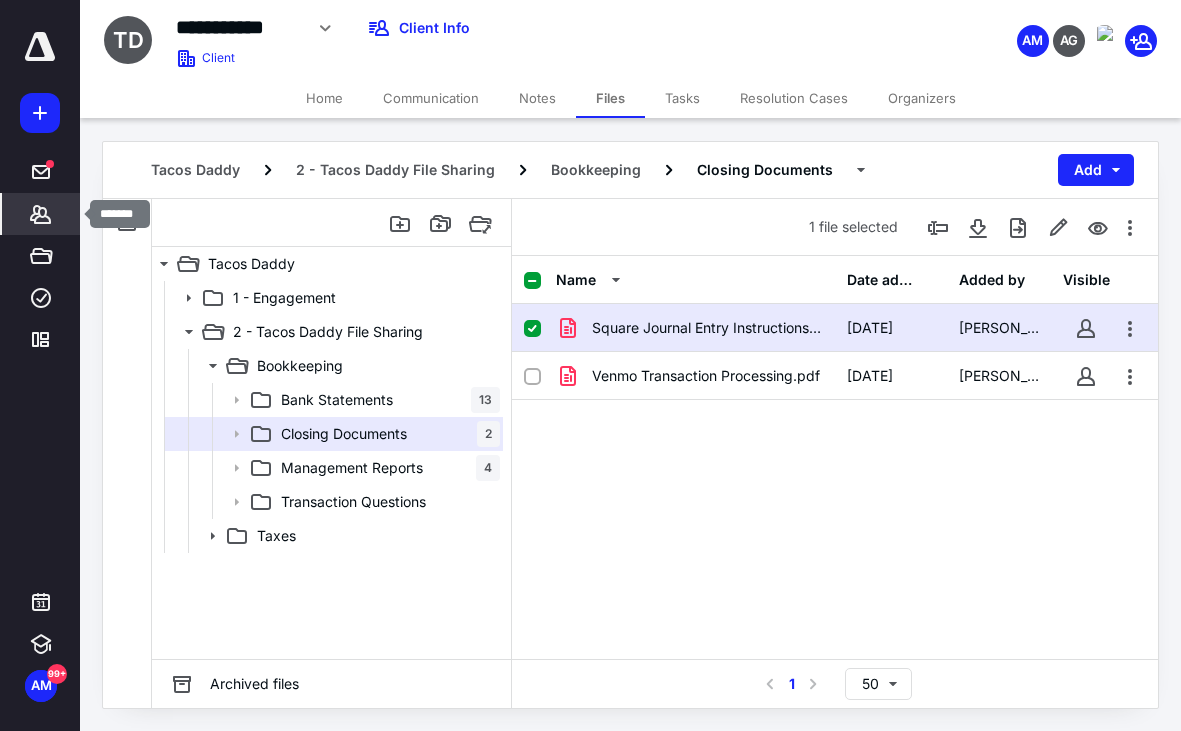click 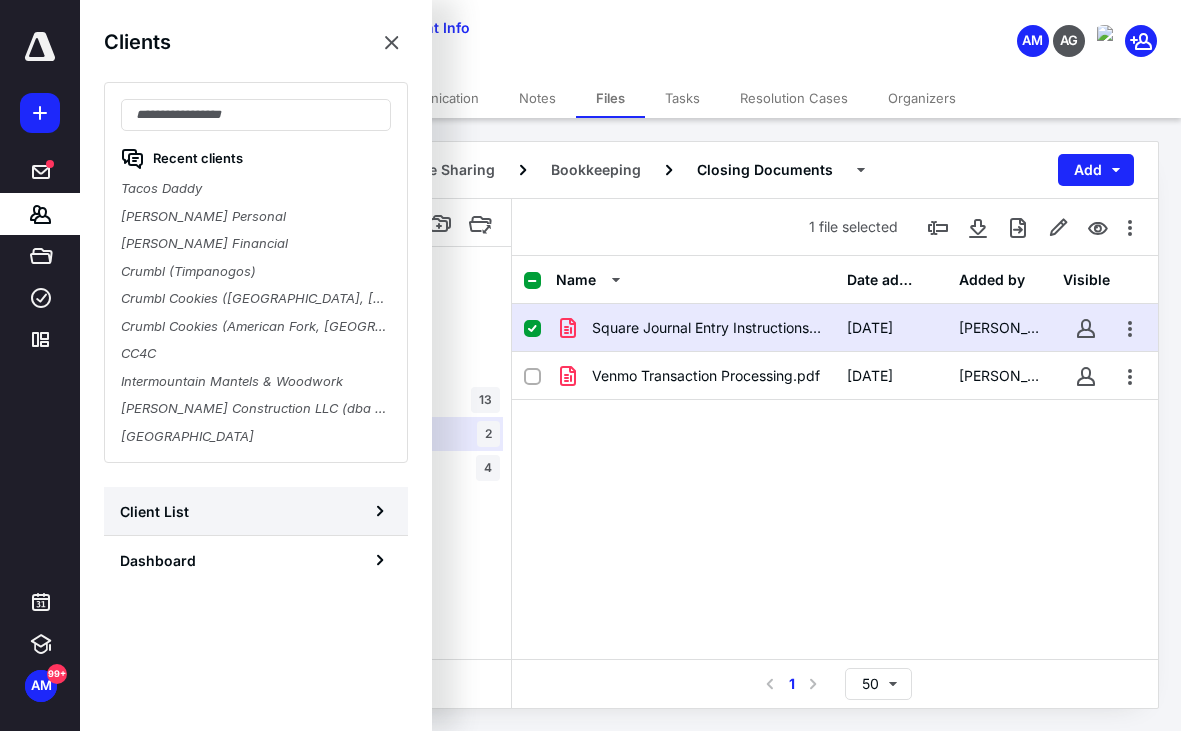 click on "Client List" at bounding box center [154, 511] 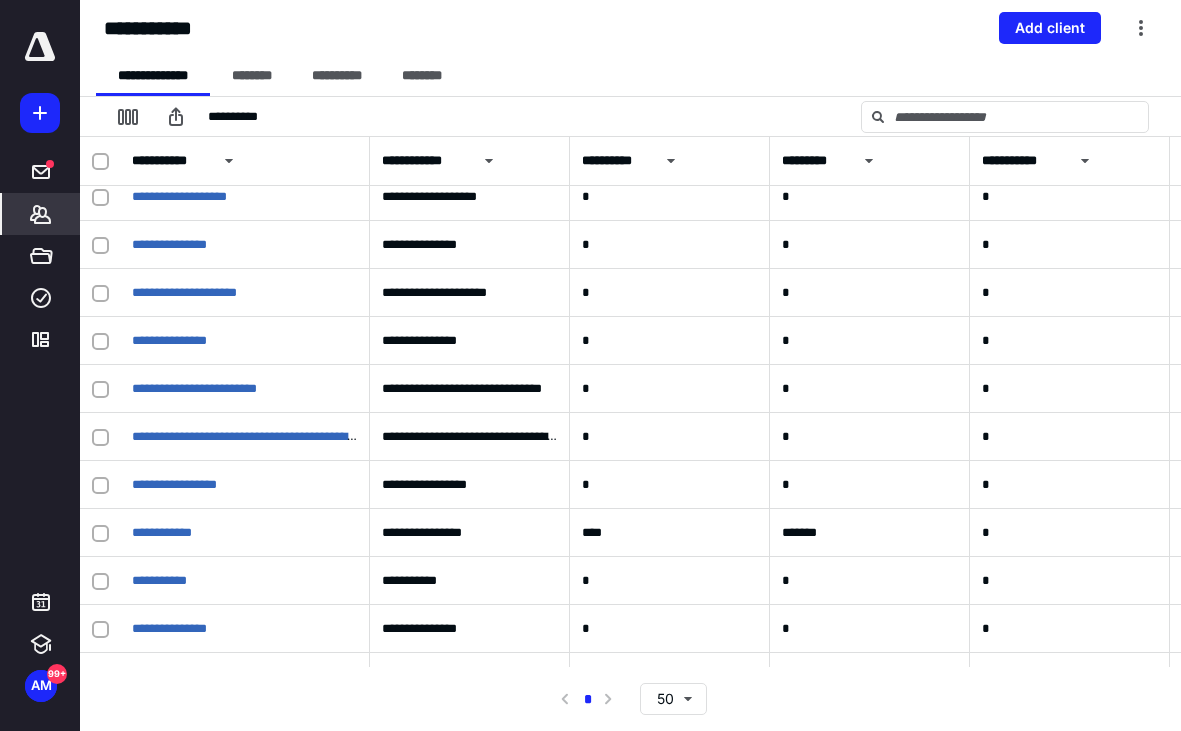 scroll, scrollTop: 365, scrollLeft: 0, axis: vertical 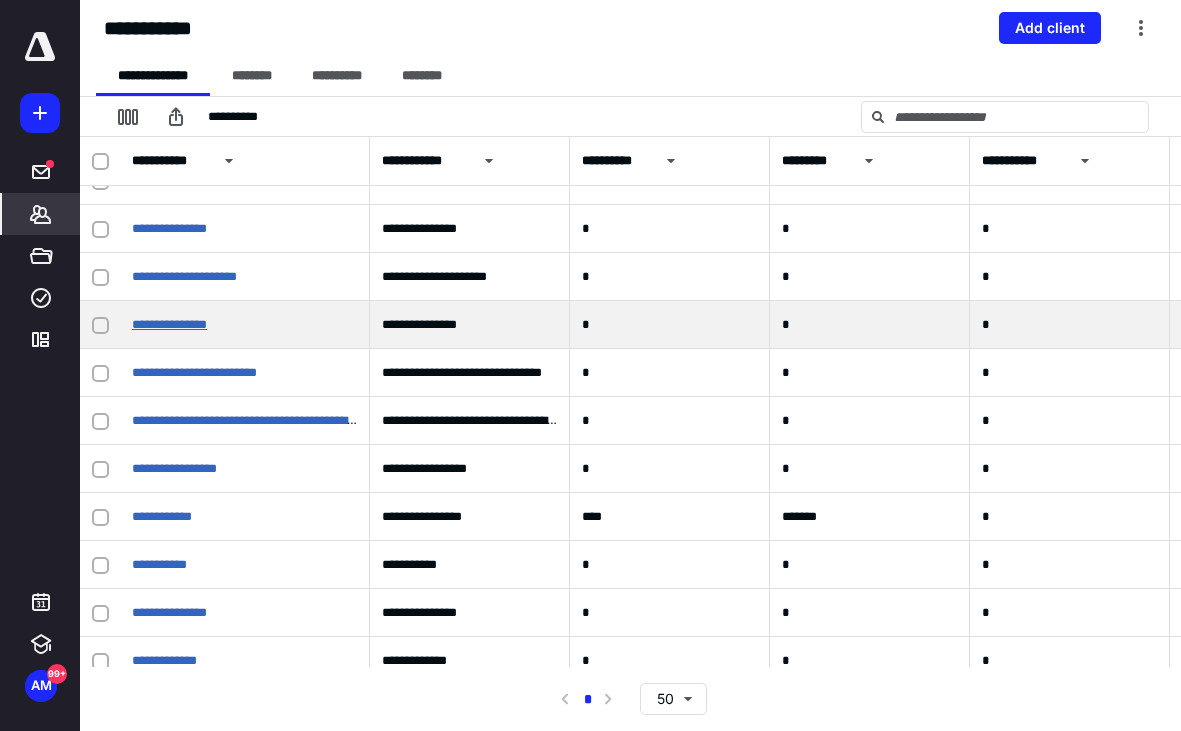 click on "**********" at bounding box center (169, 324) 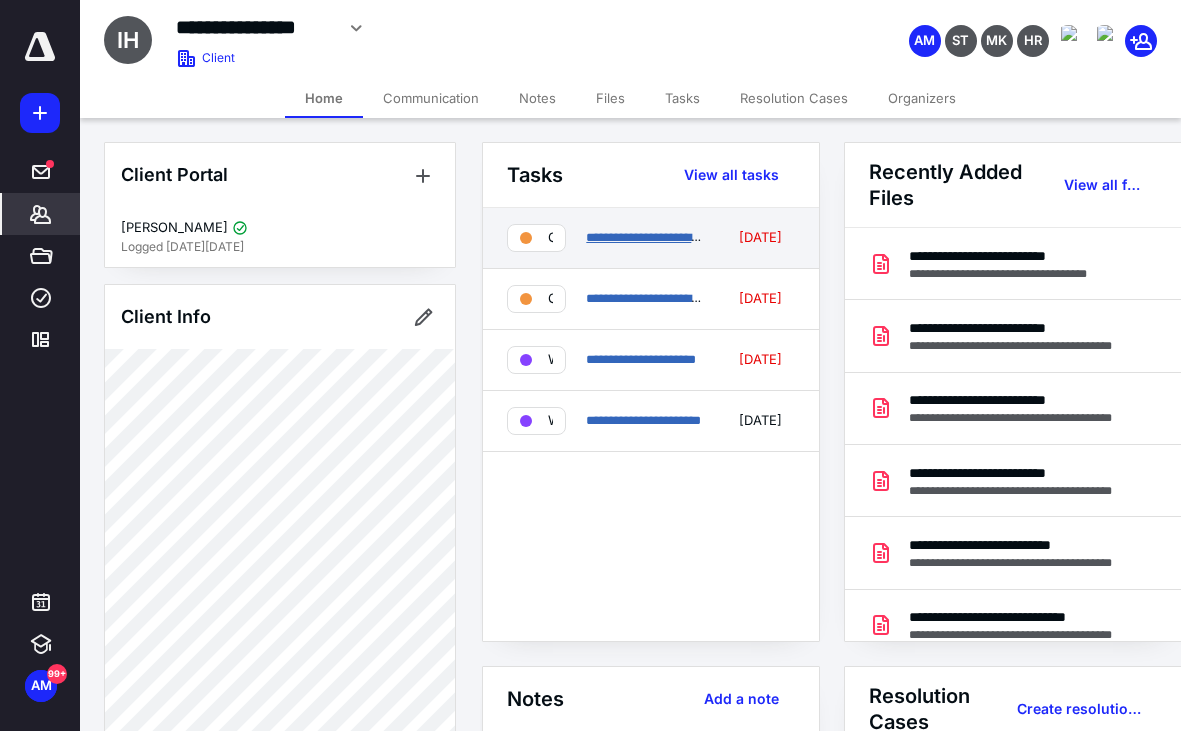click on "**********" at bounding box center (646, 237) 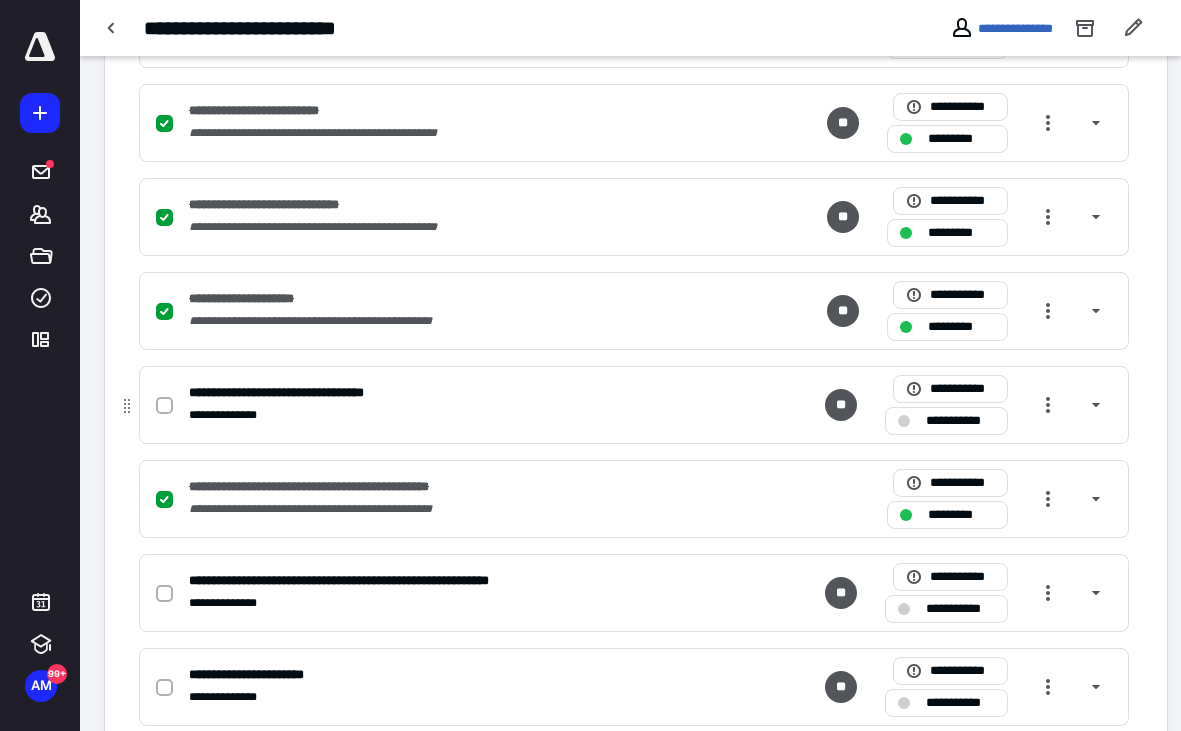 scroll, scrollTop: 685, scrollLeft: 0, axis: vertical 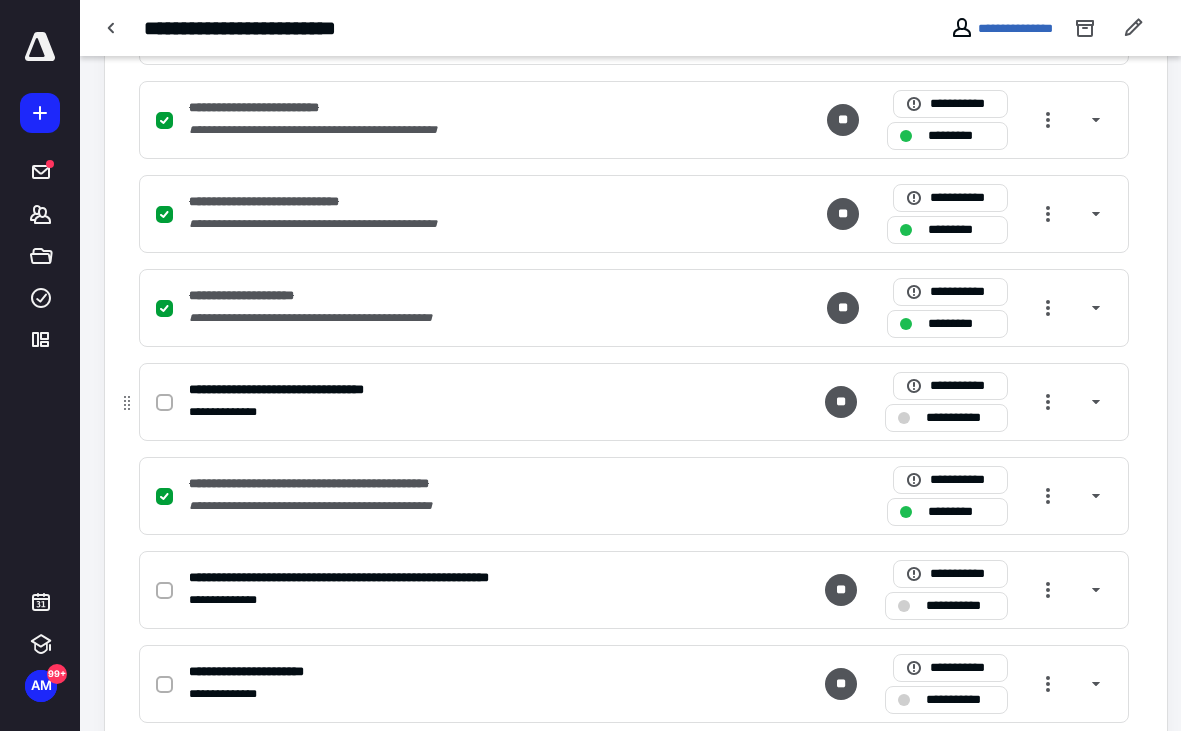 click 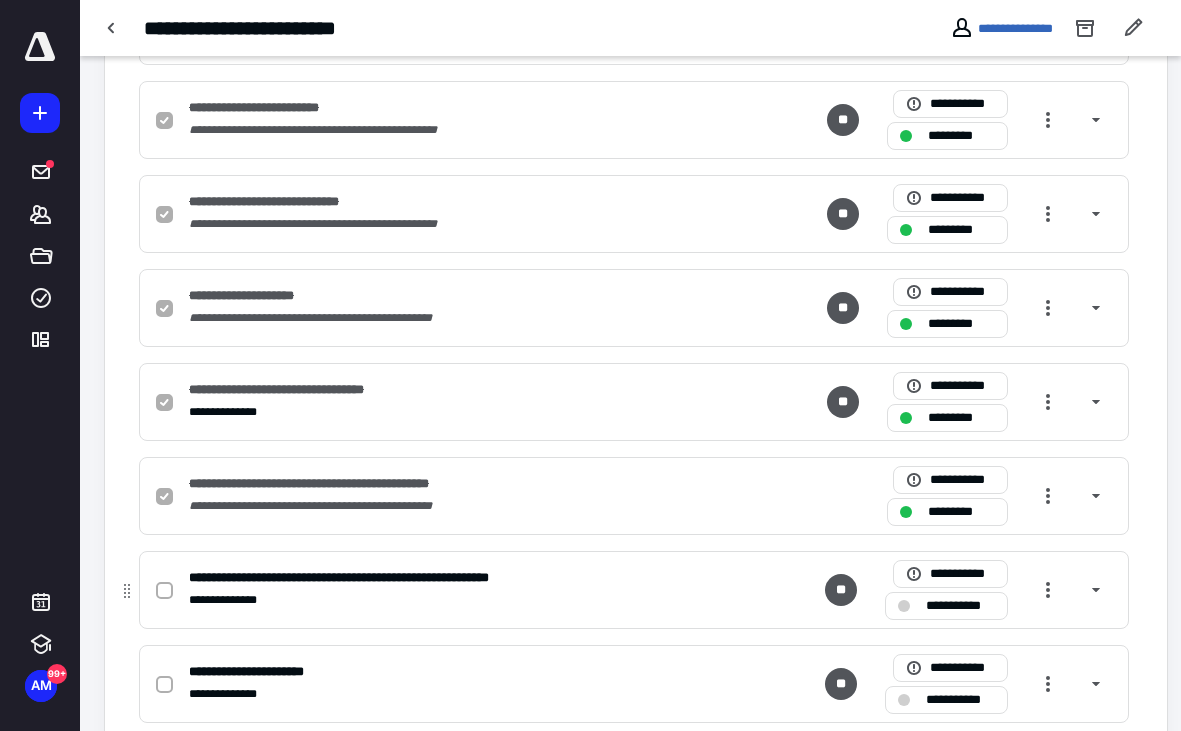 click 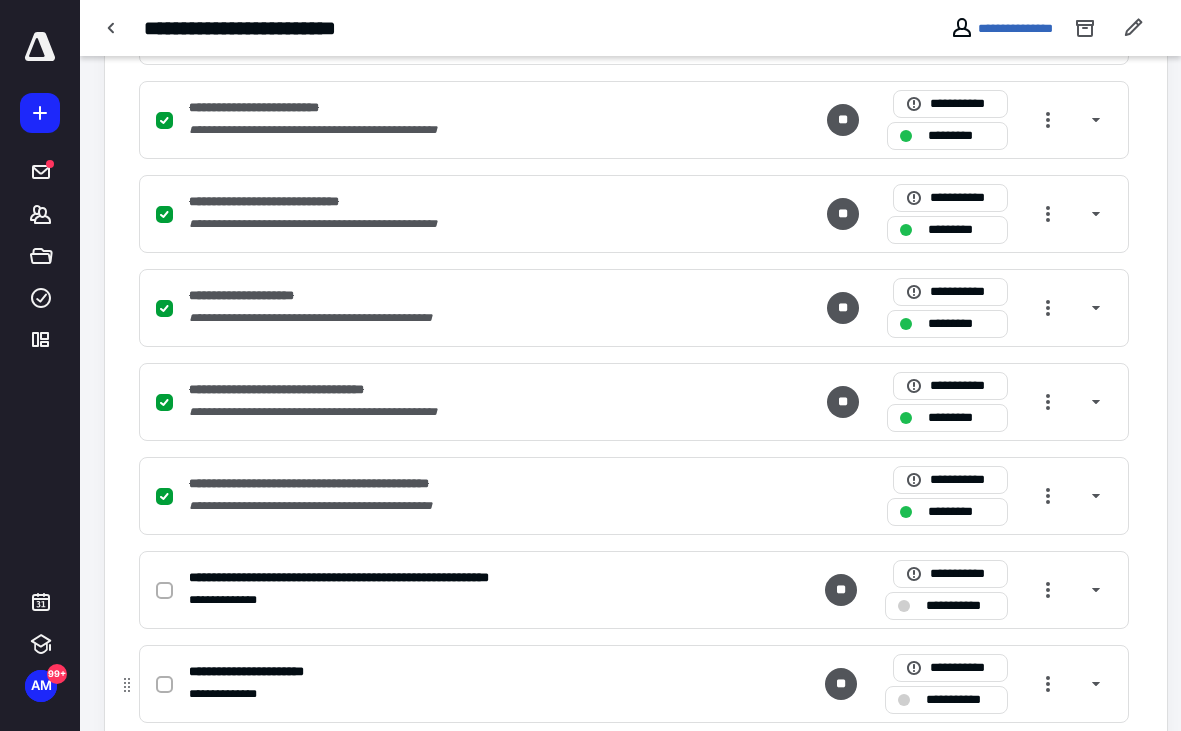 click at bounding box center (164, 685) 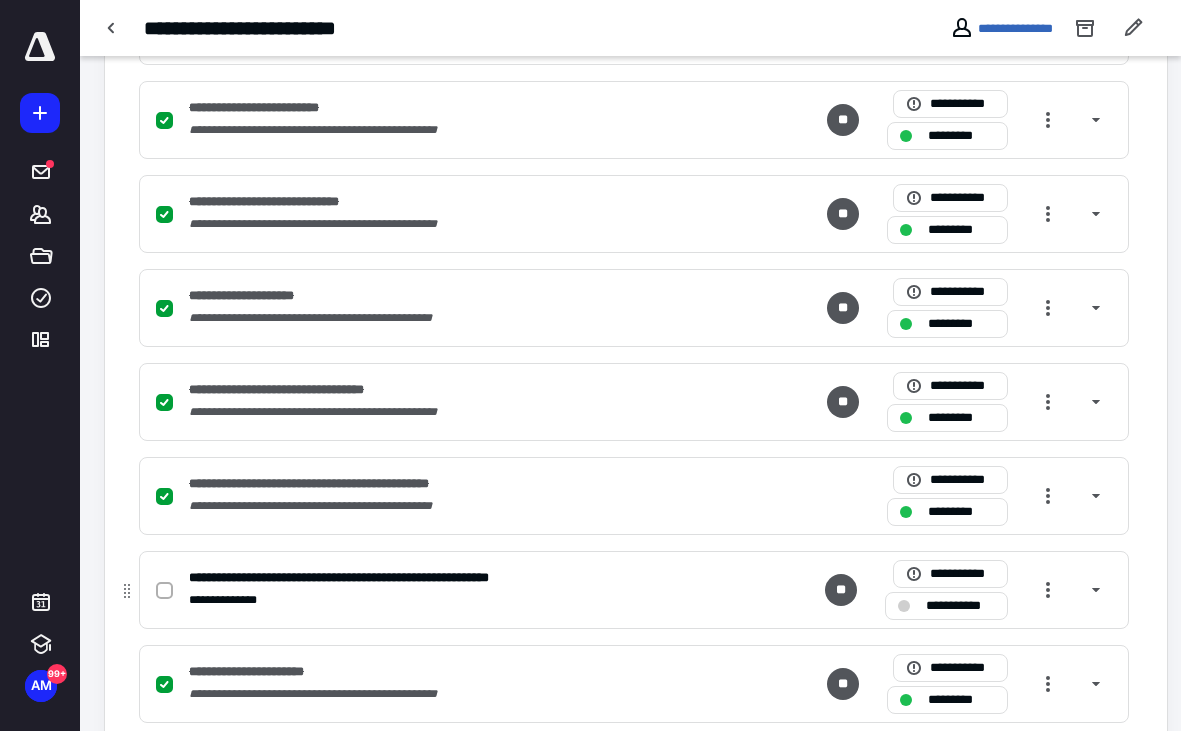 click 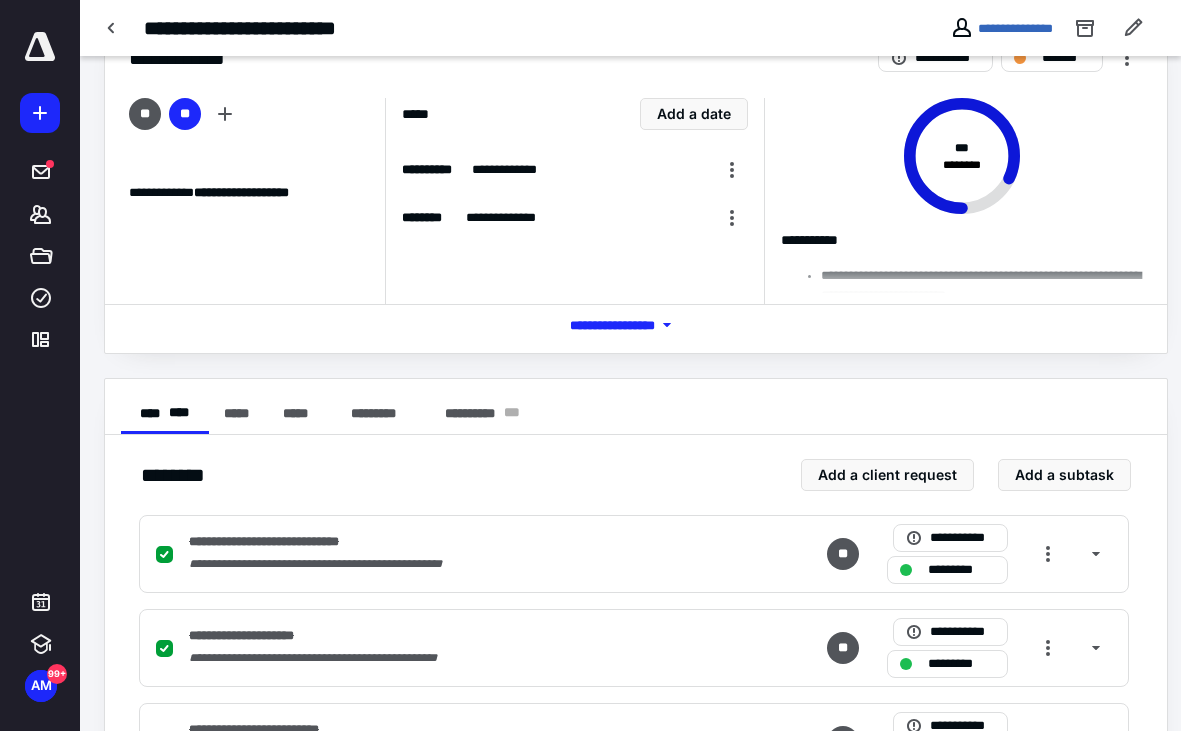 scroll, scrollTop: 0, scrollLeft: 0, axis: both 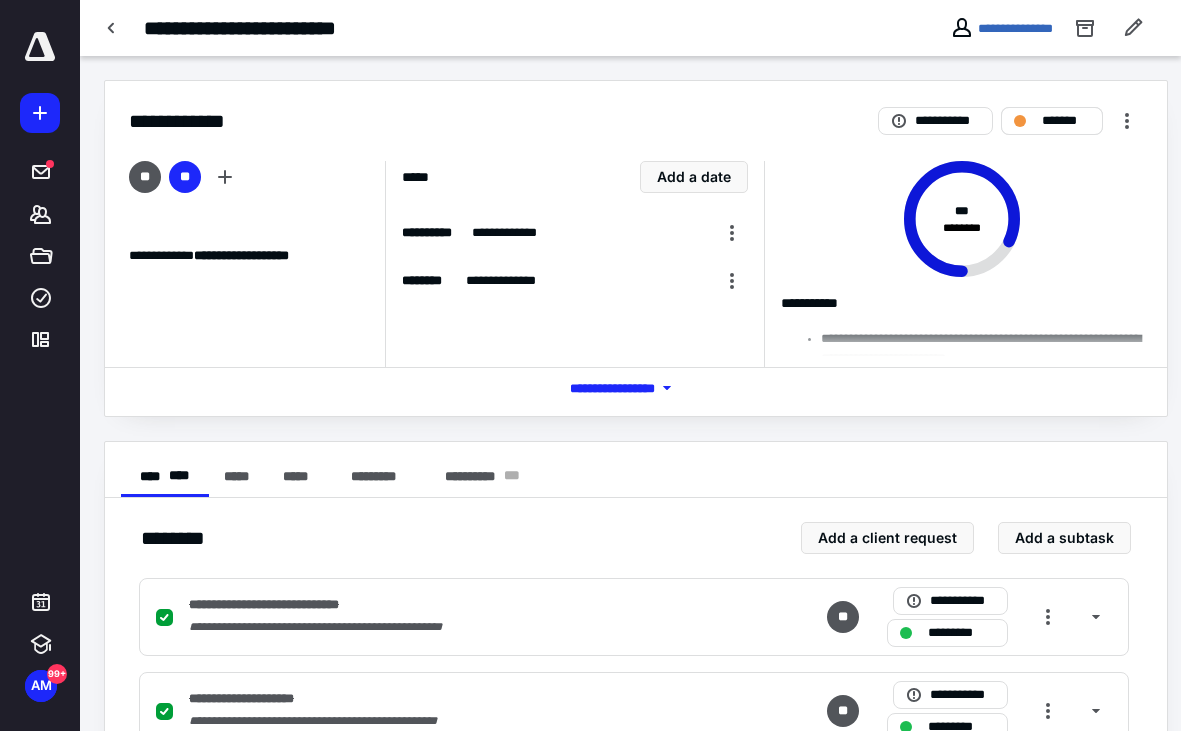 click on "*******" at bounding box center [1066, 121] 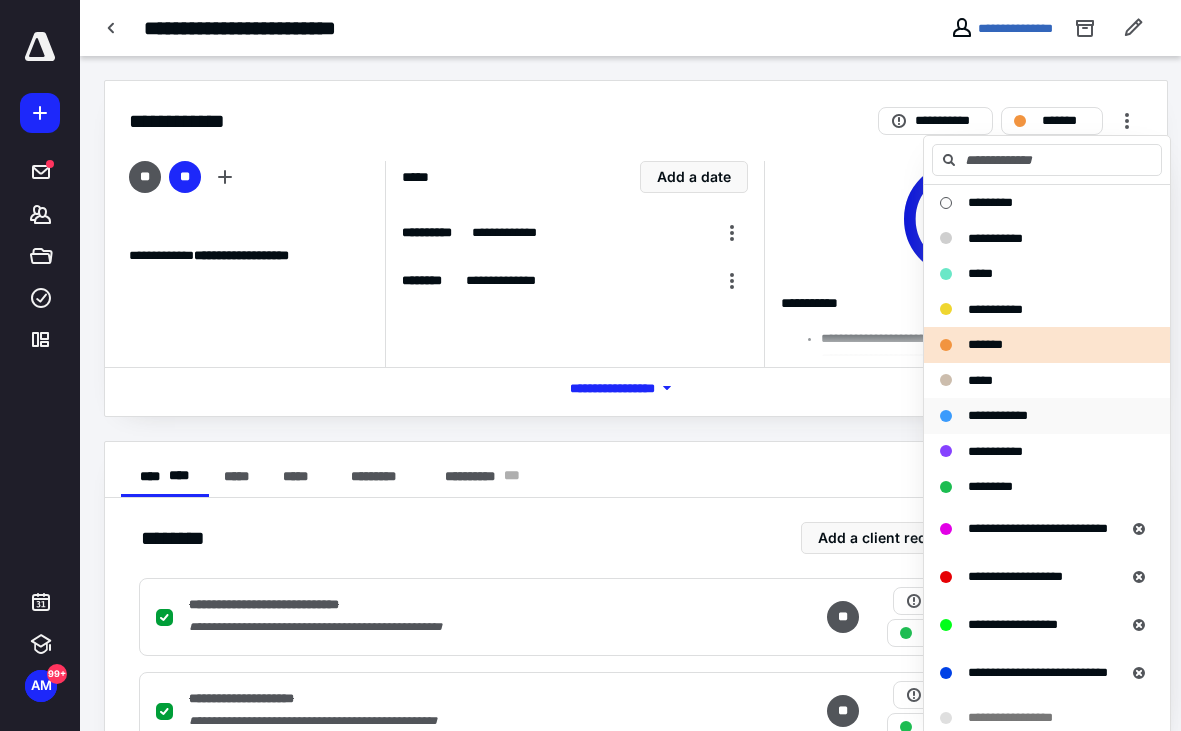 click on "**********" at bounding box center [998, 415] 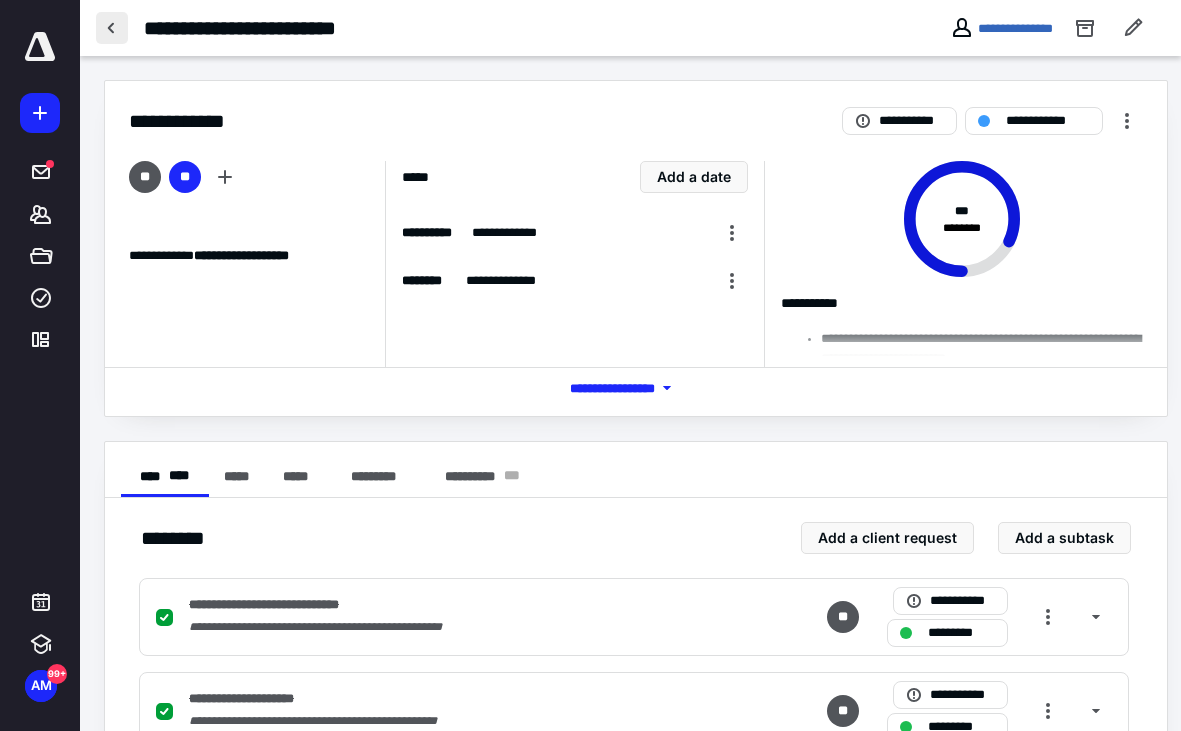 click at bounding box center [112, 28] 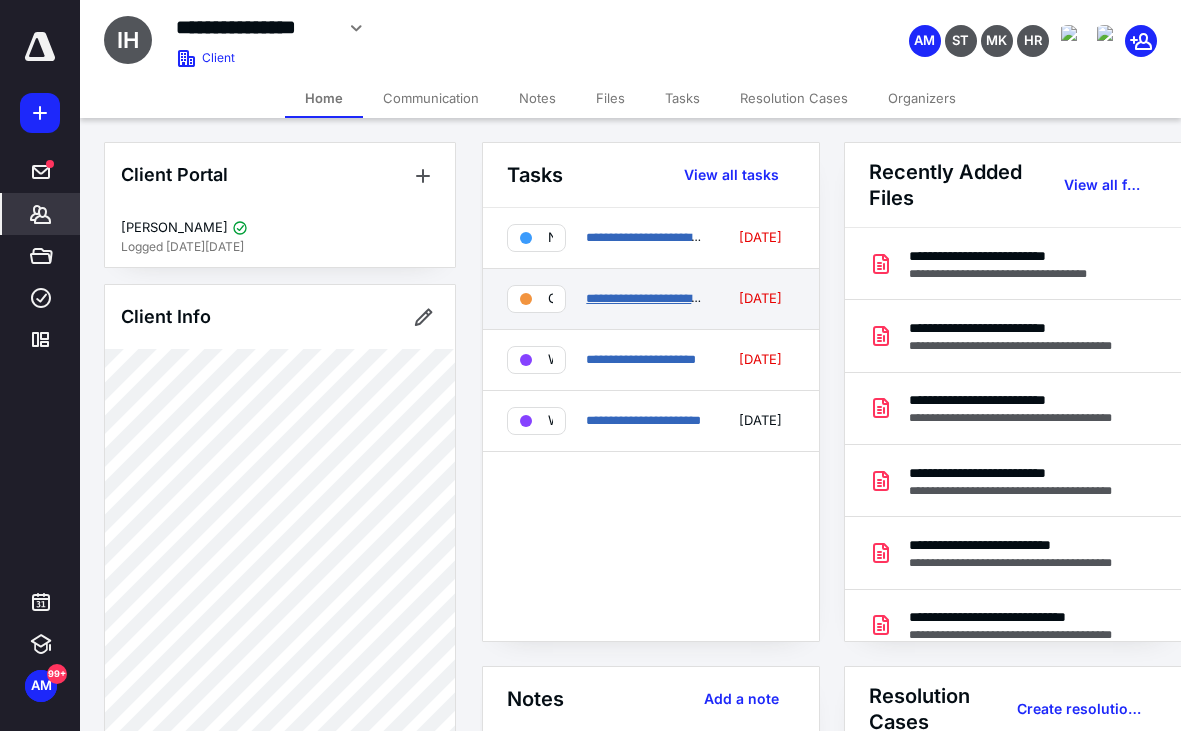 click on "**********" at bounding box center (646, 298) 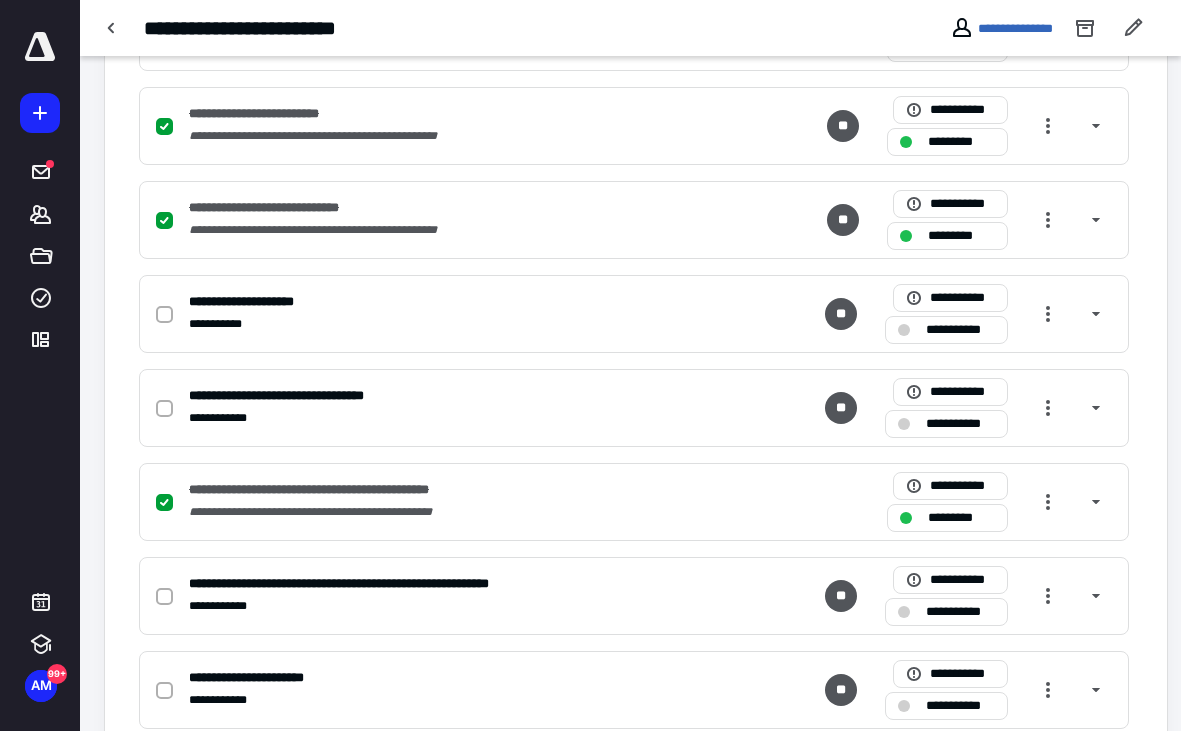 scroll, scrollTop: 755, scrollLeft: 0, axis: vertical 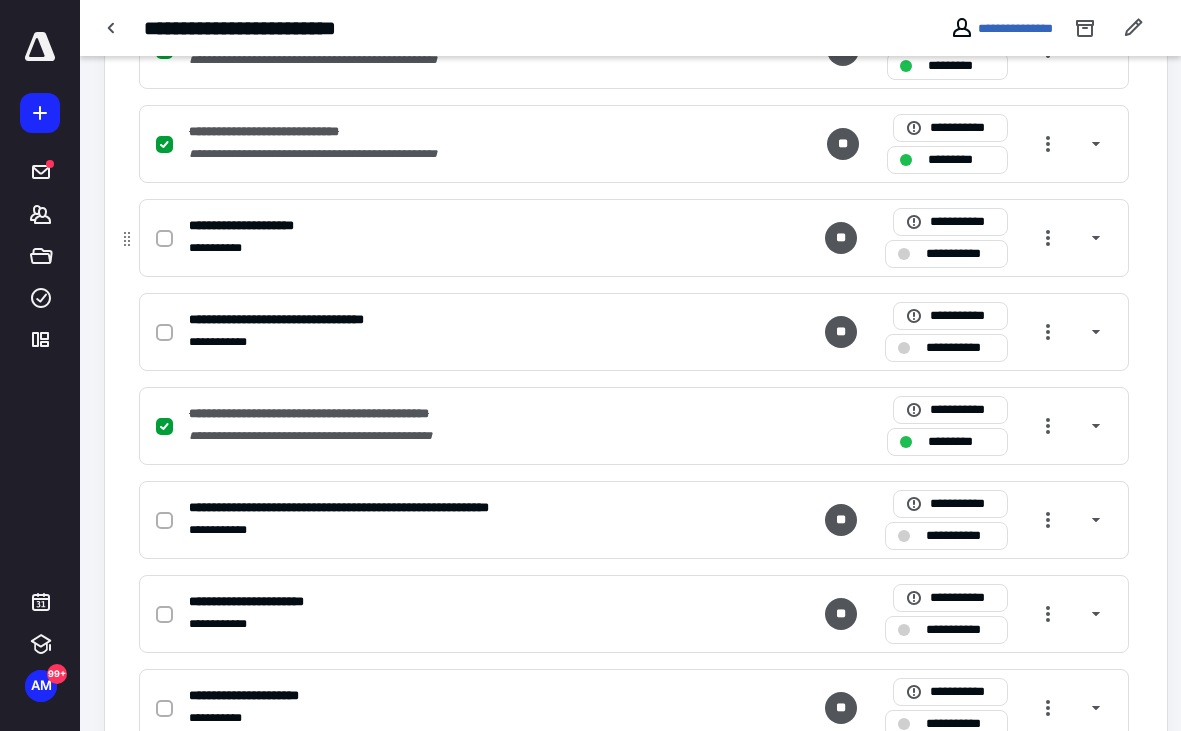 click at bounding box center [164, 239] 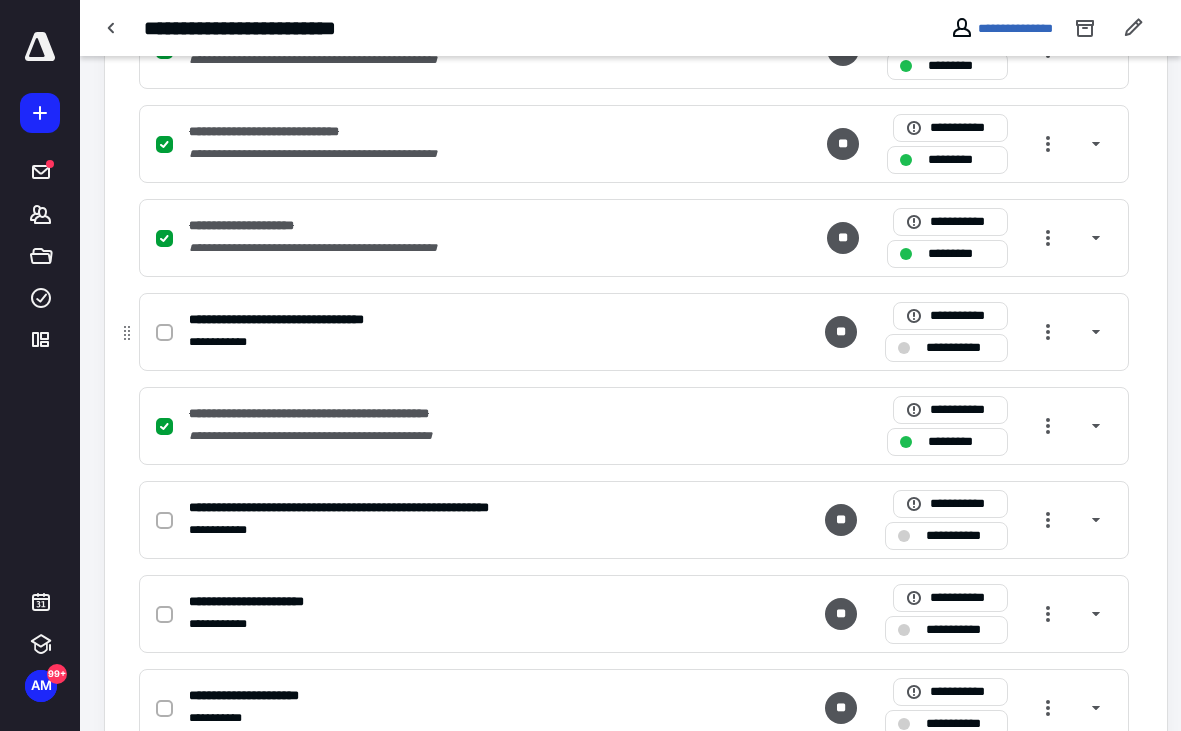 click at bounding box center [164, 333] 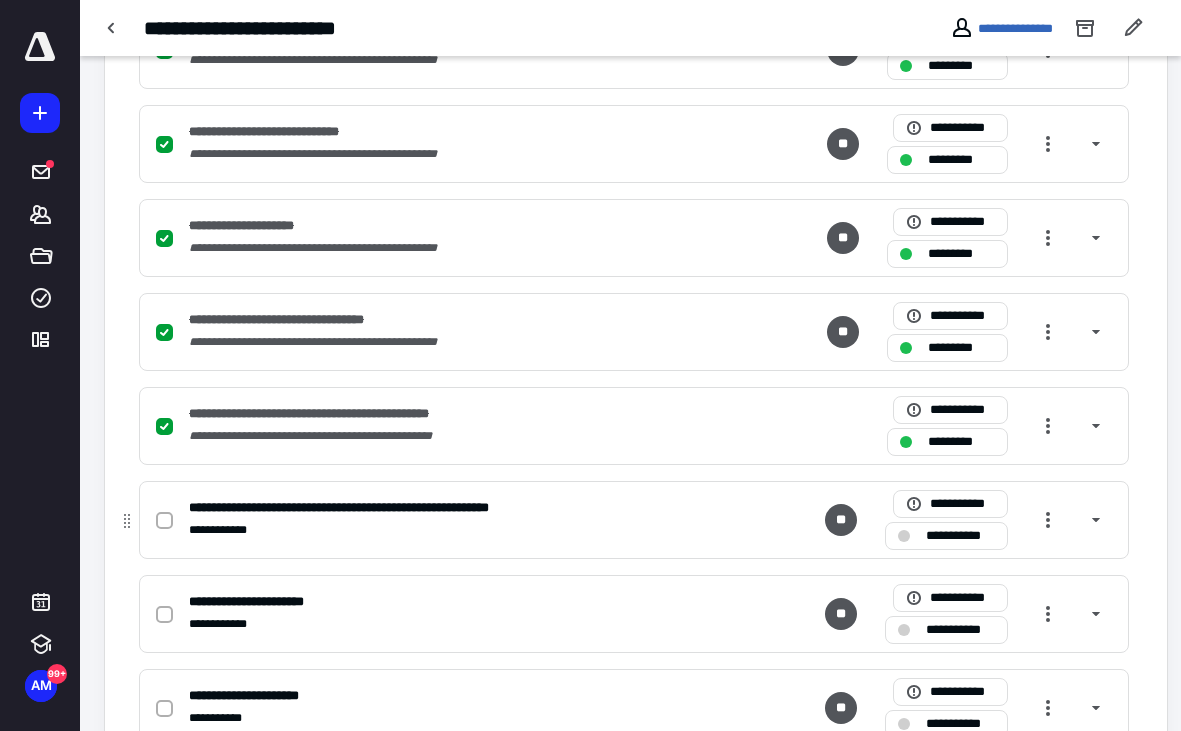 click at bounding box center [164, 521] 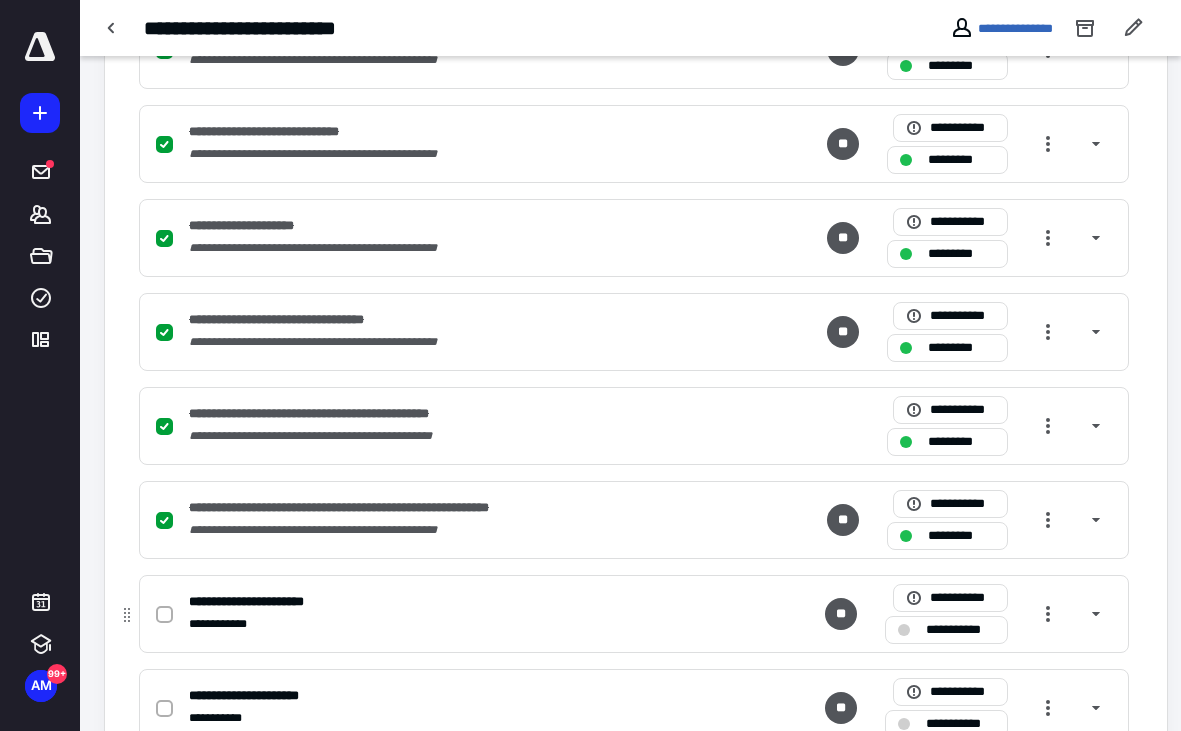 click 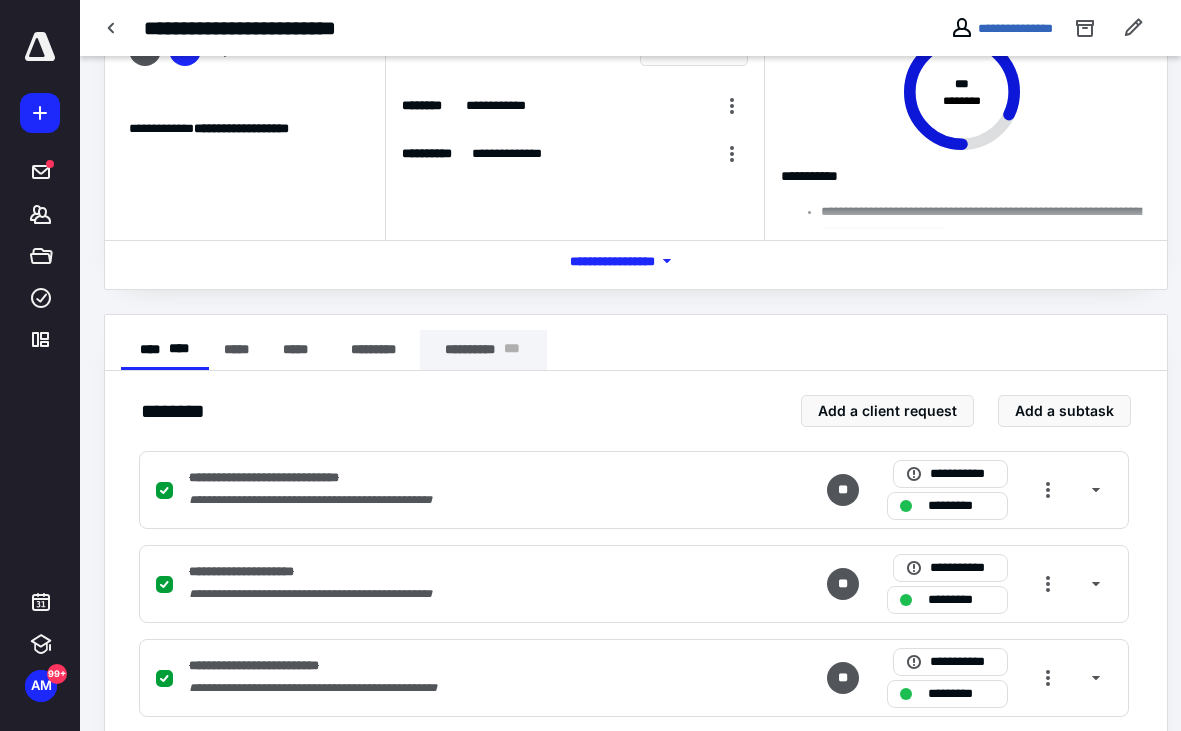 scroll, scrollTop: 0, scrollLeft: 0, axis: both 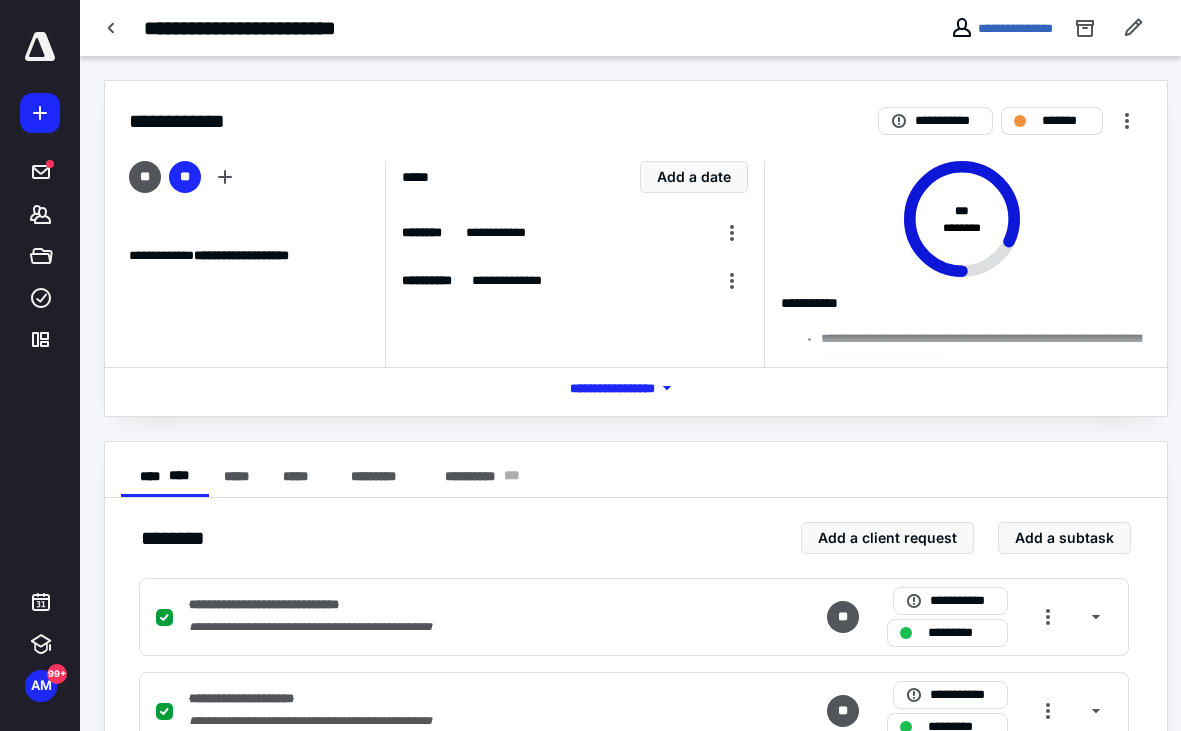 click on "*******" at bounding box center [1052, 121] 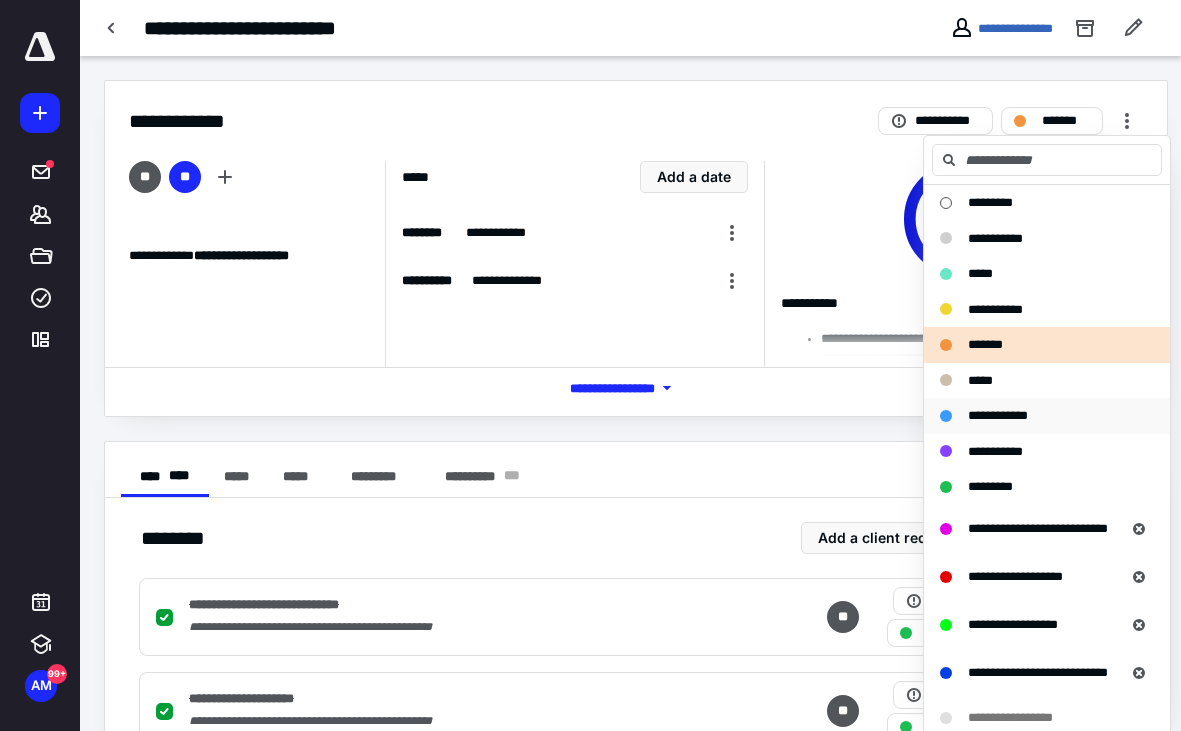 click on "**********" at bounding box center (998, 415) 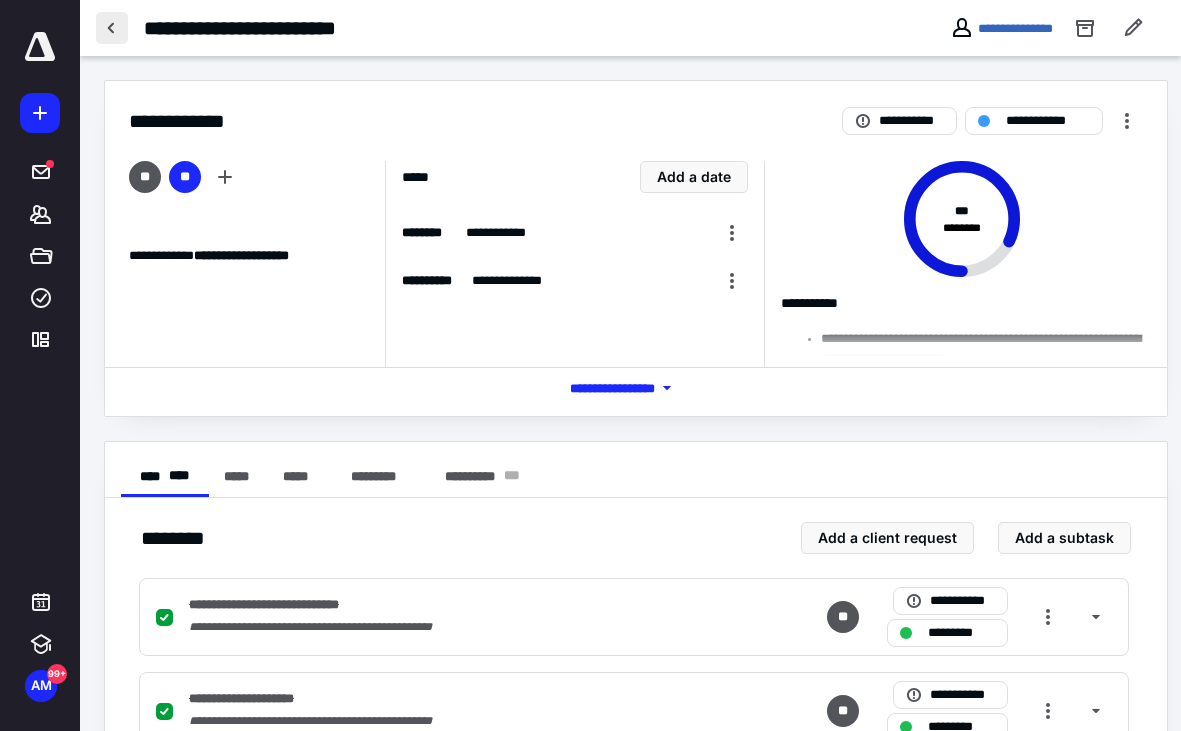 click at bounding box center (112, 28) 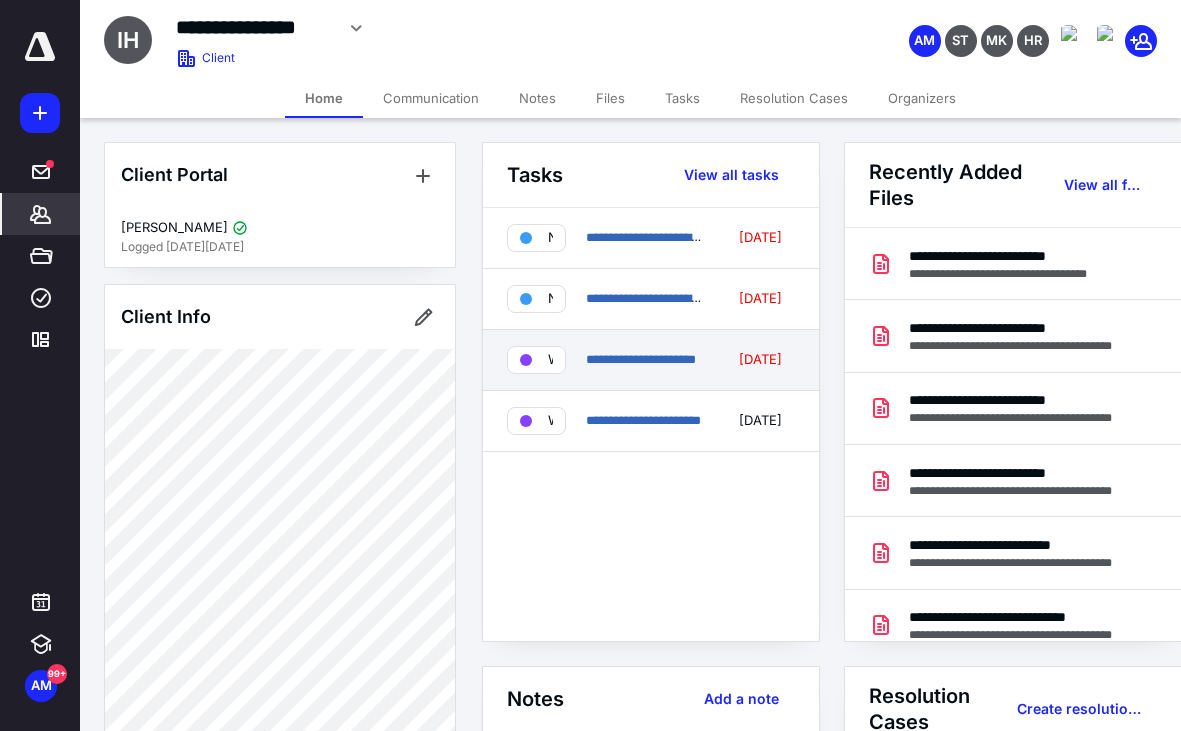 click on "**********" at bounding box center (645, 360) 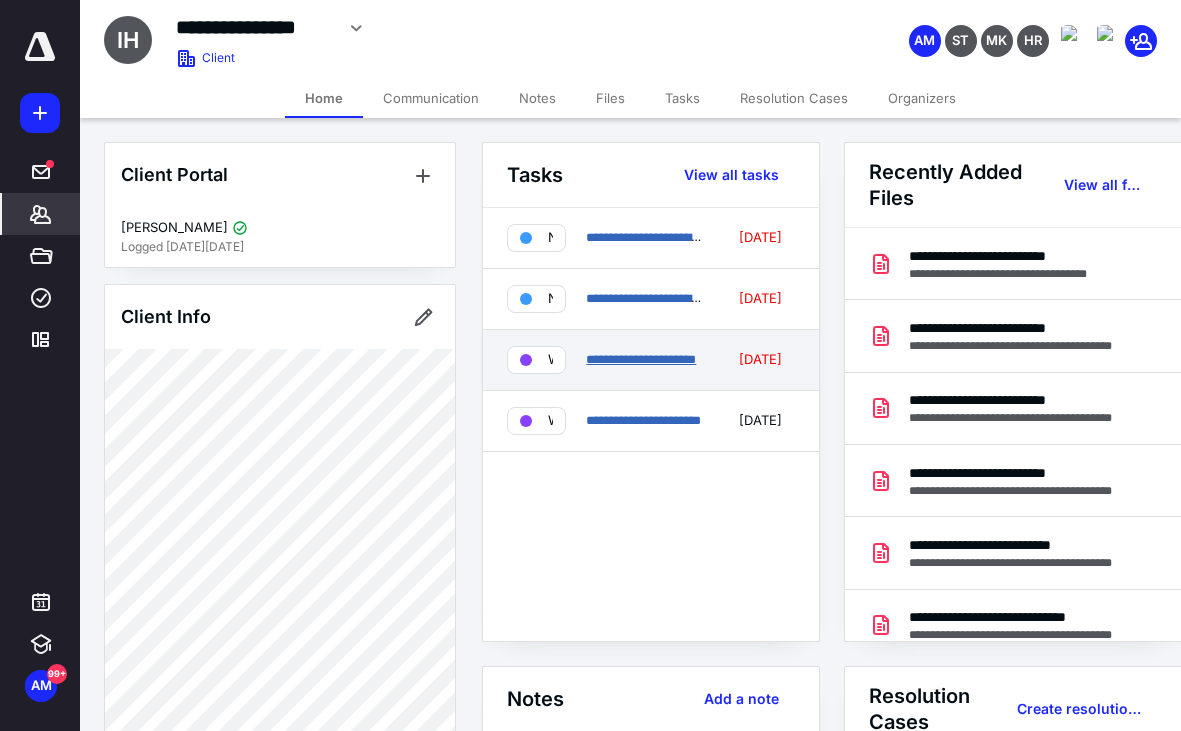click on "**********" at bounding box center (641, 359) 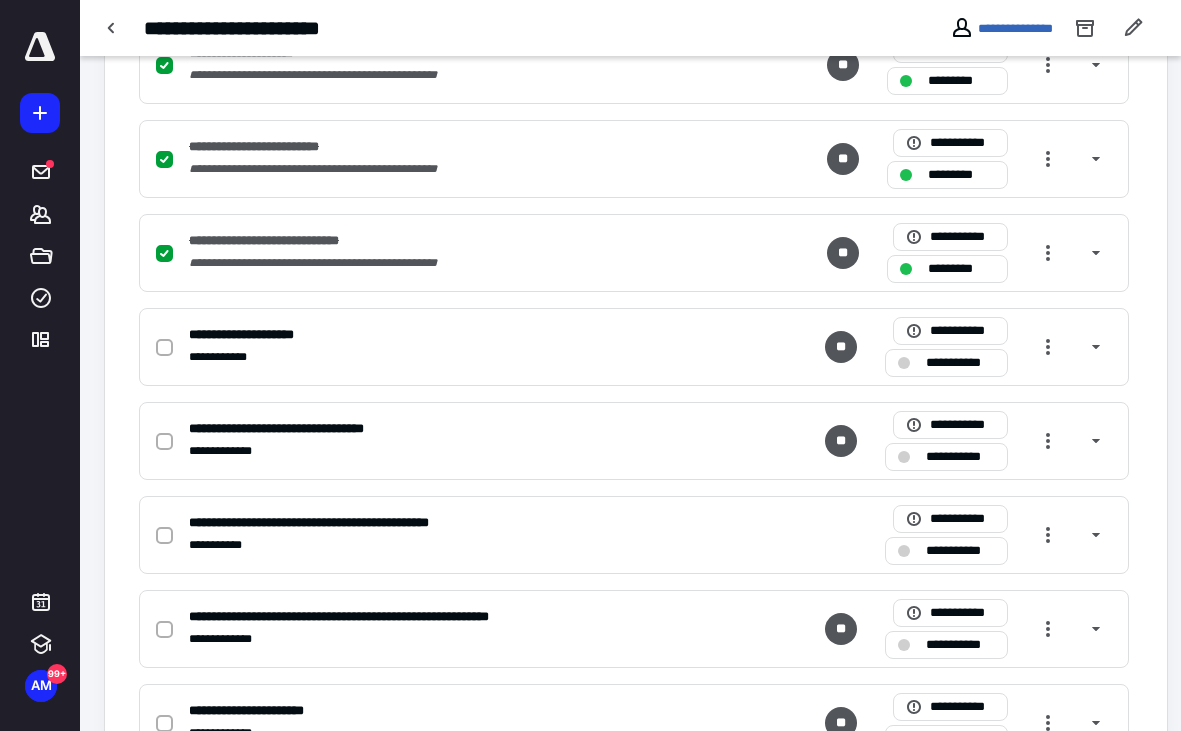 scroll, scrollTop: 647, scrollLeft: 0, axis: vertical 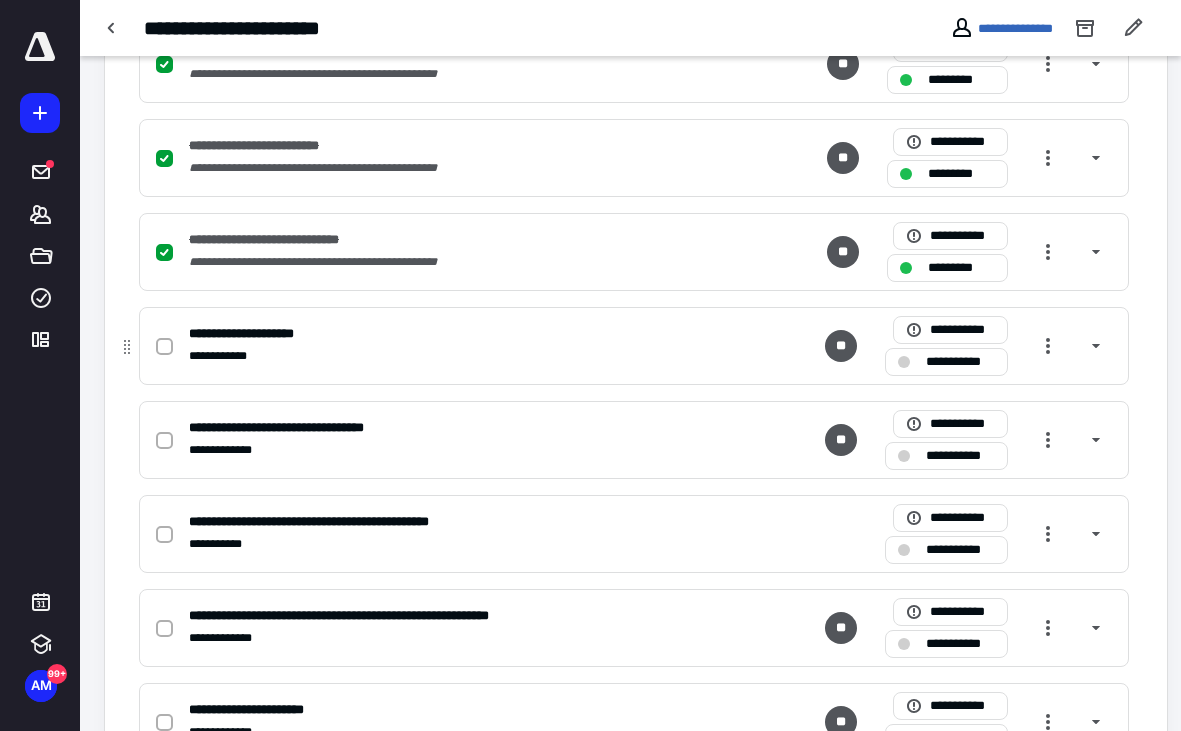 click at bounding box center [164, 347] 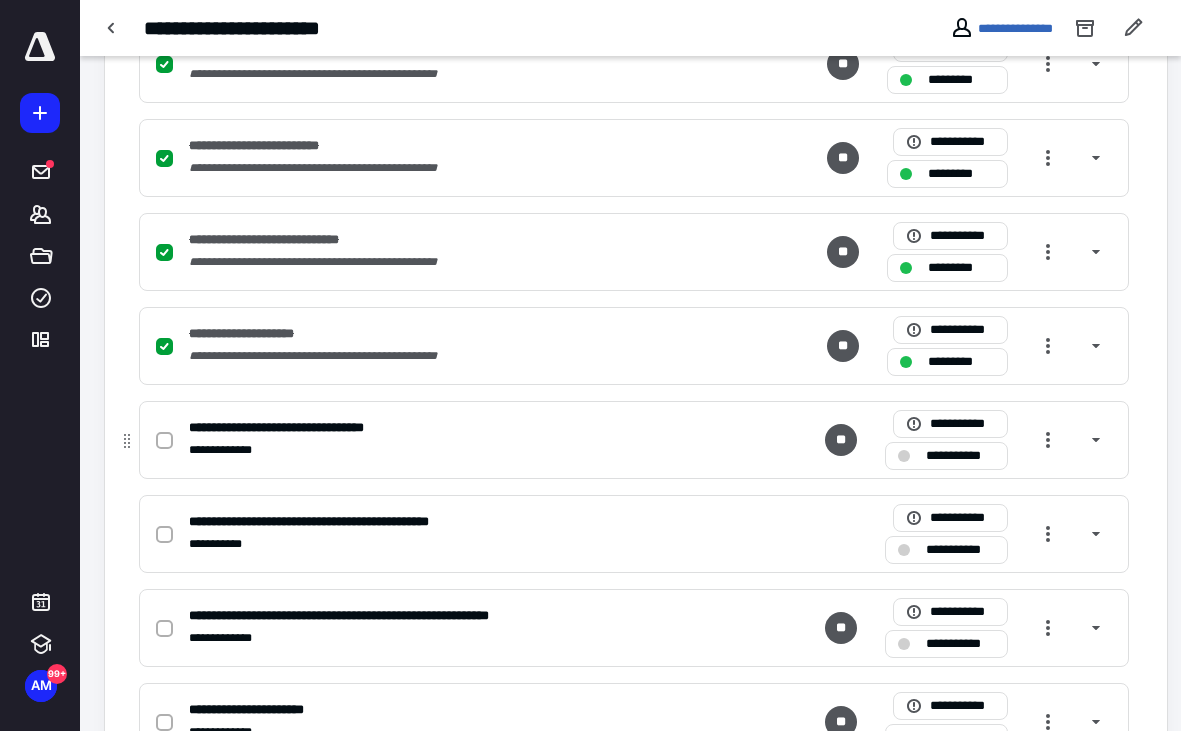 click 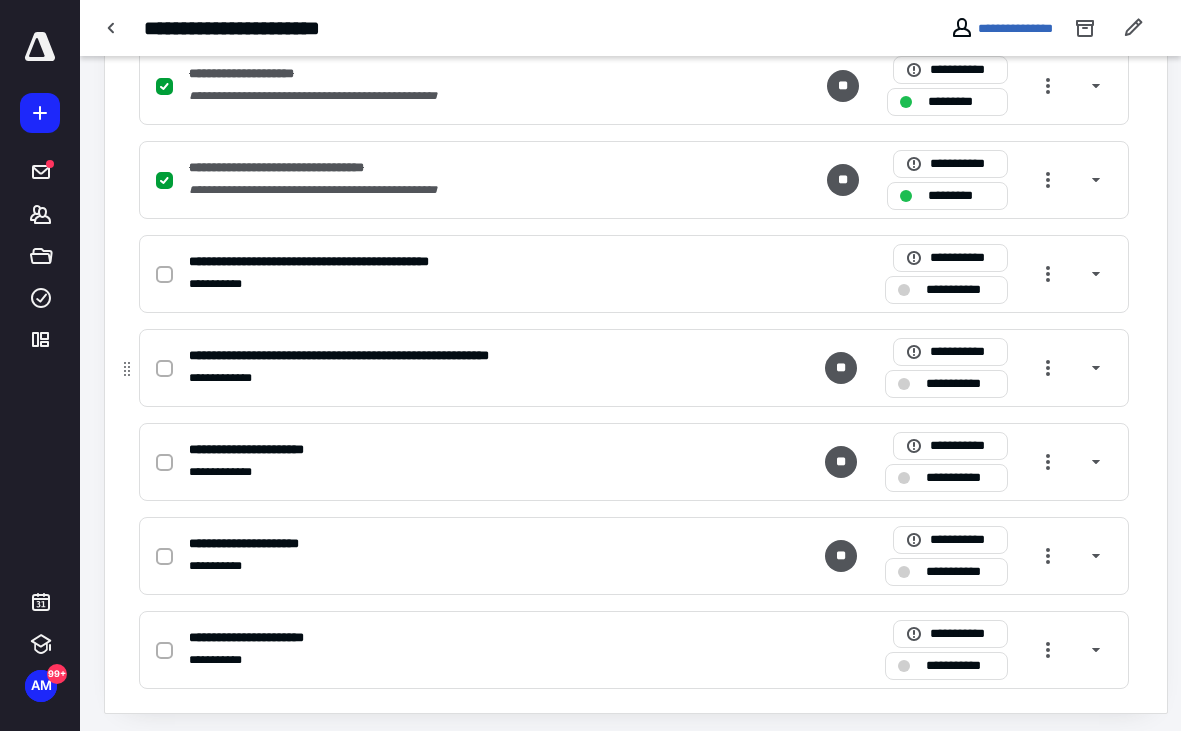 scroll, scrollTop: 914, scrollLeft: 0, axis: vertical 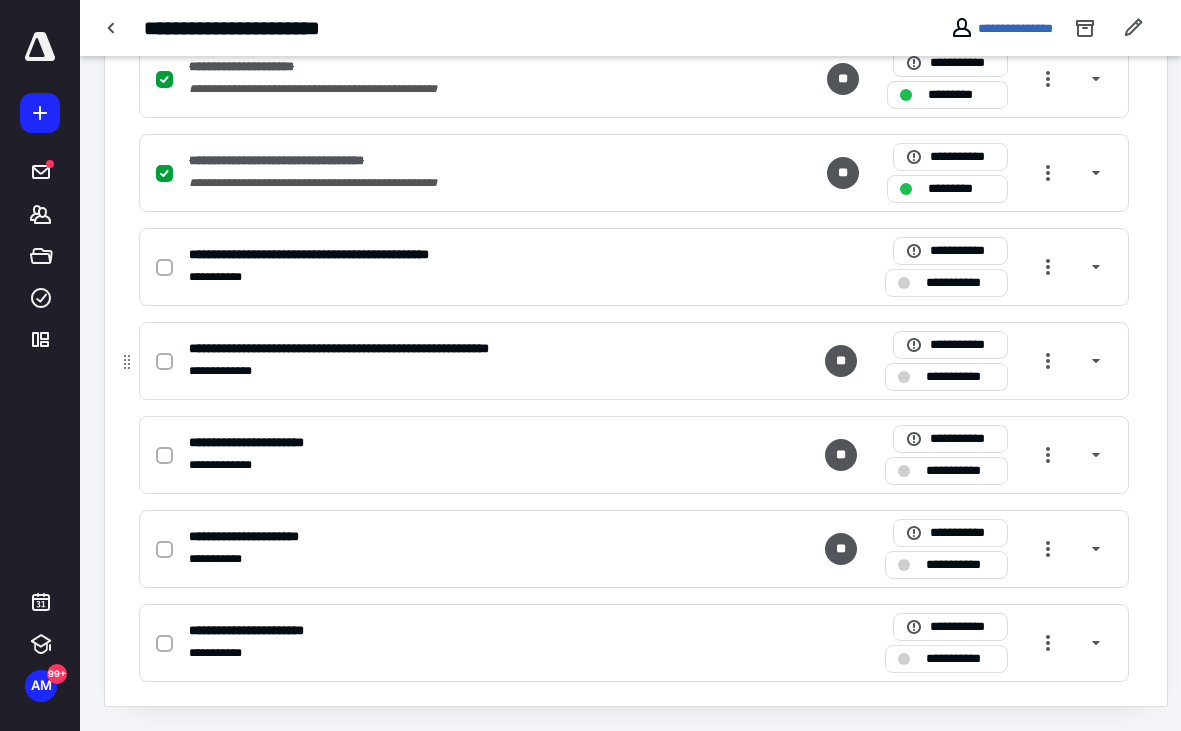 click 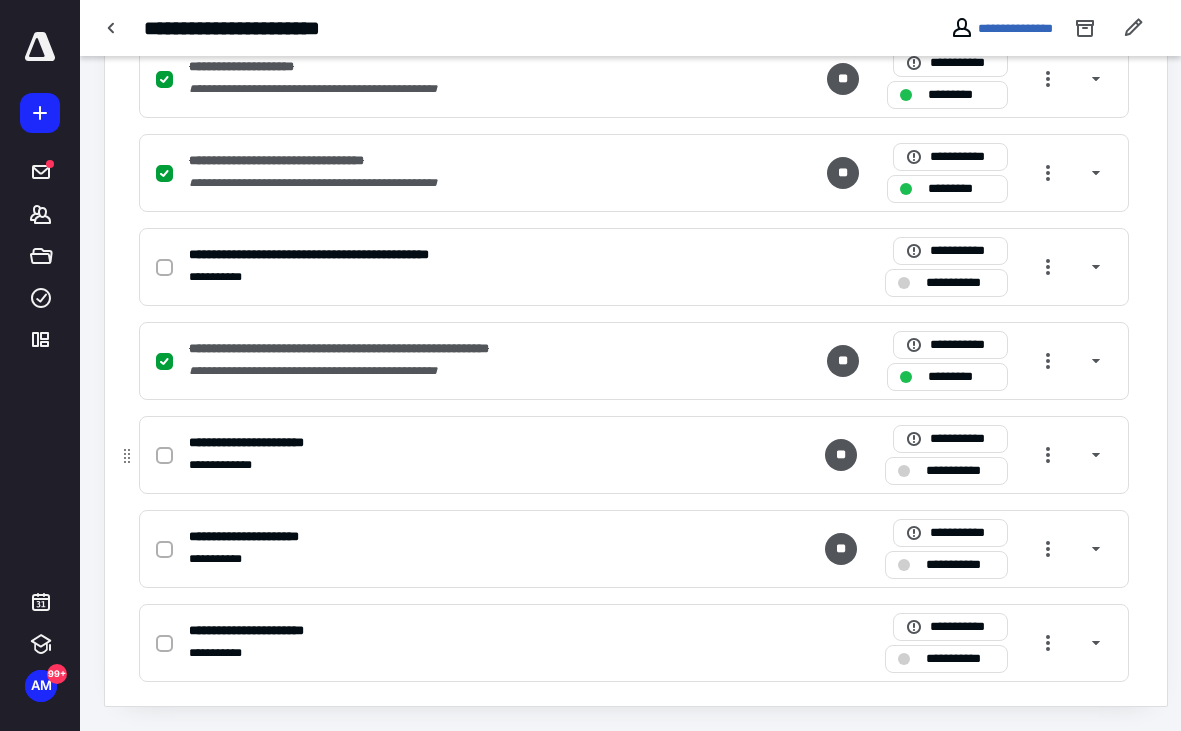 click 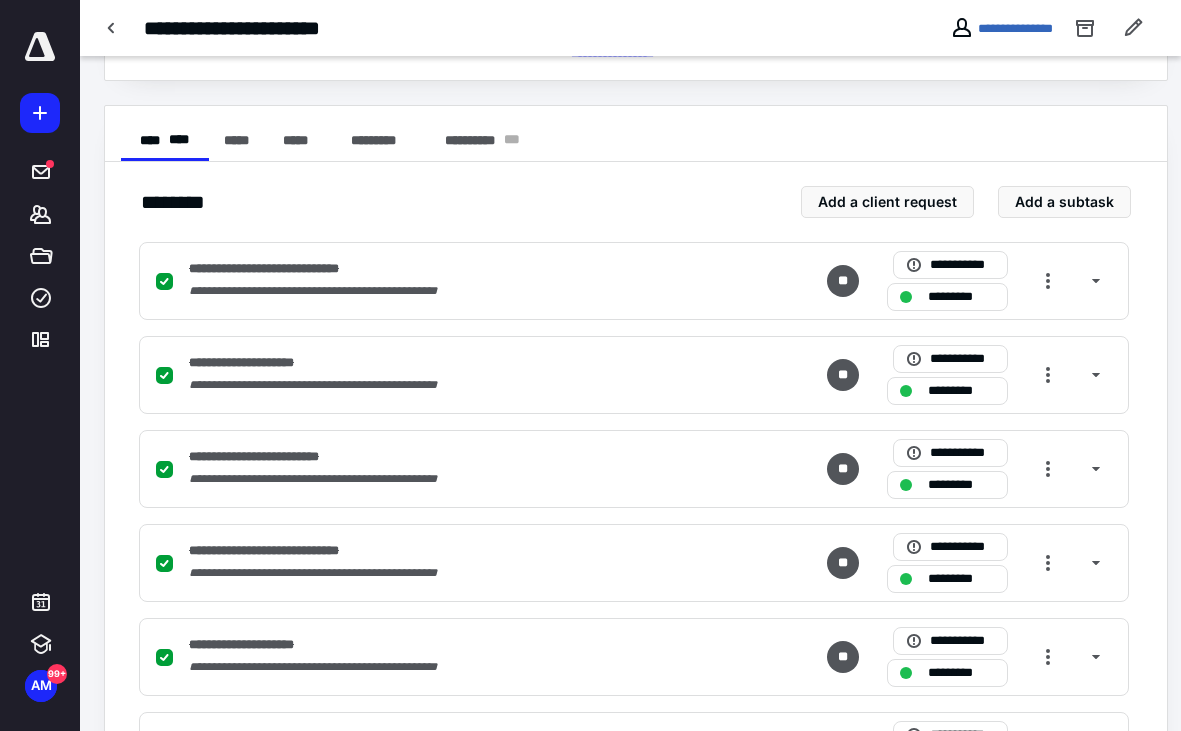 scroll, scrollTop: 0, scrollLeft: 0, axis: both 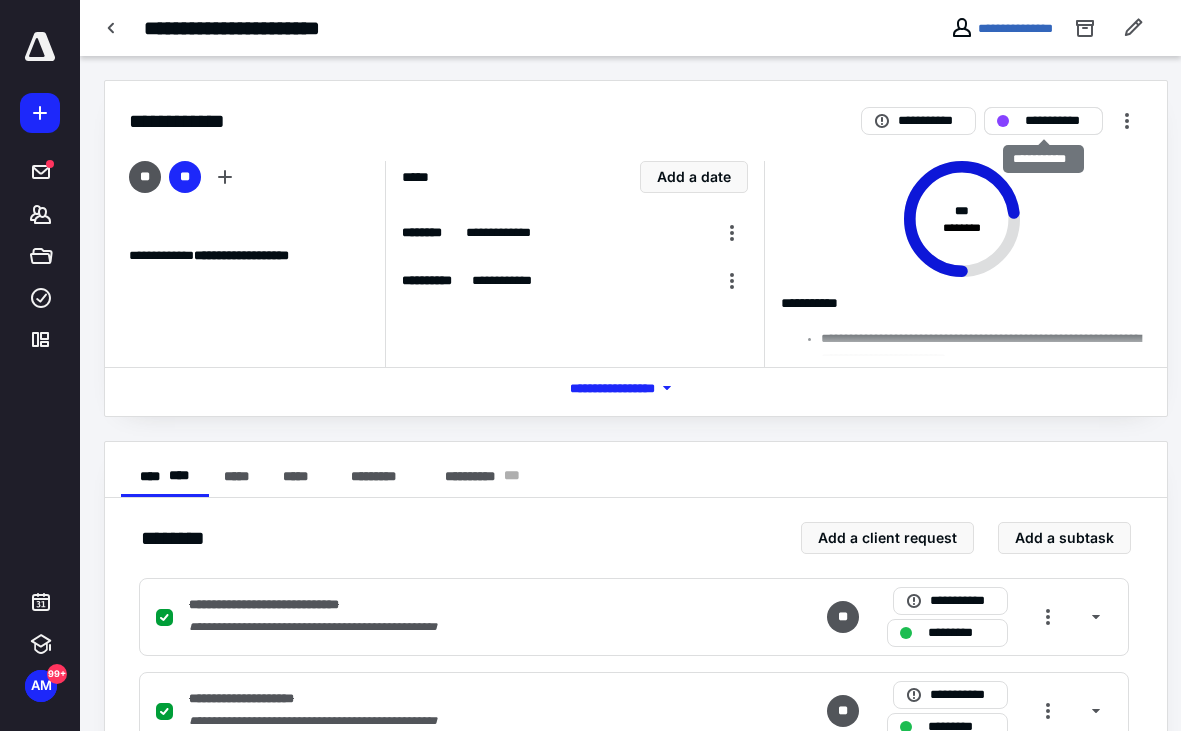 click on "**********" at bounding box center [1057, 121] 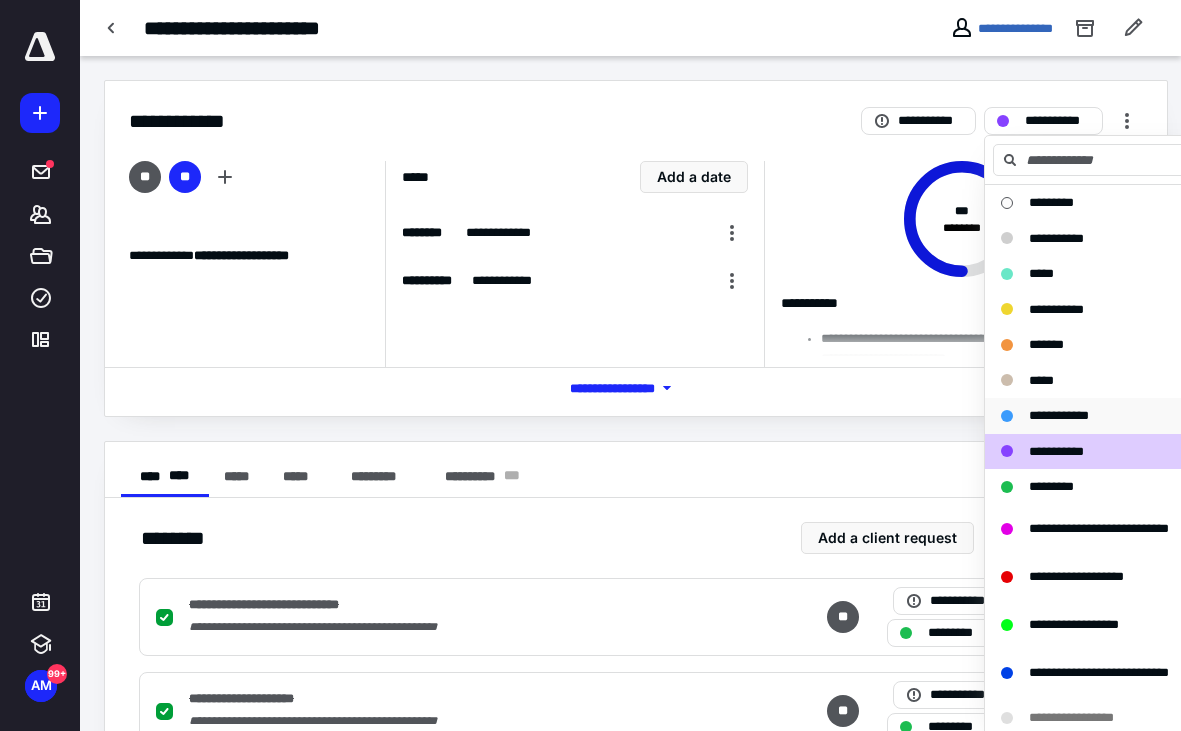click on "**********" at bounding box center [1059, 415] 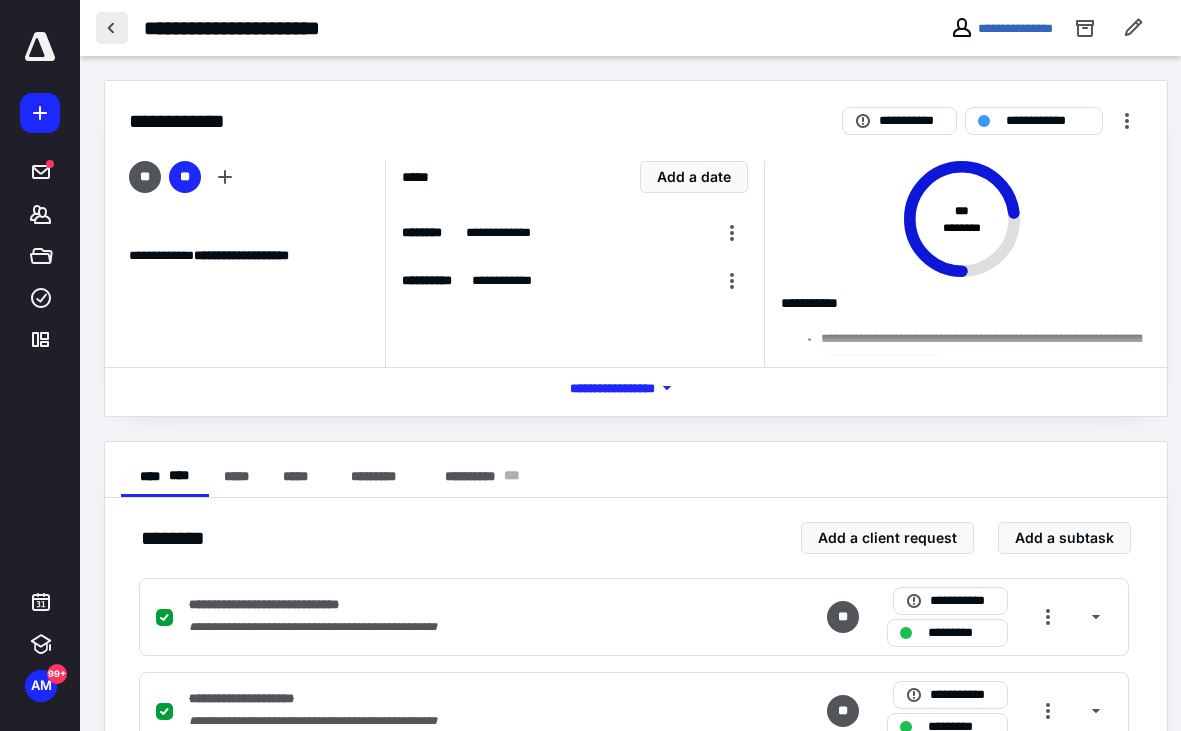 click at bounding box center [112, 28] 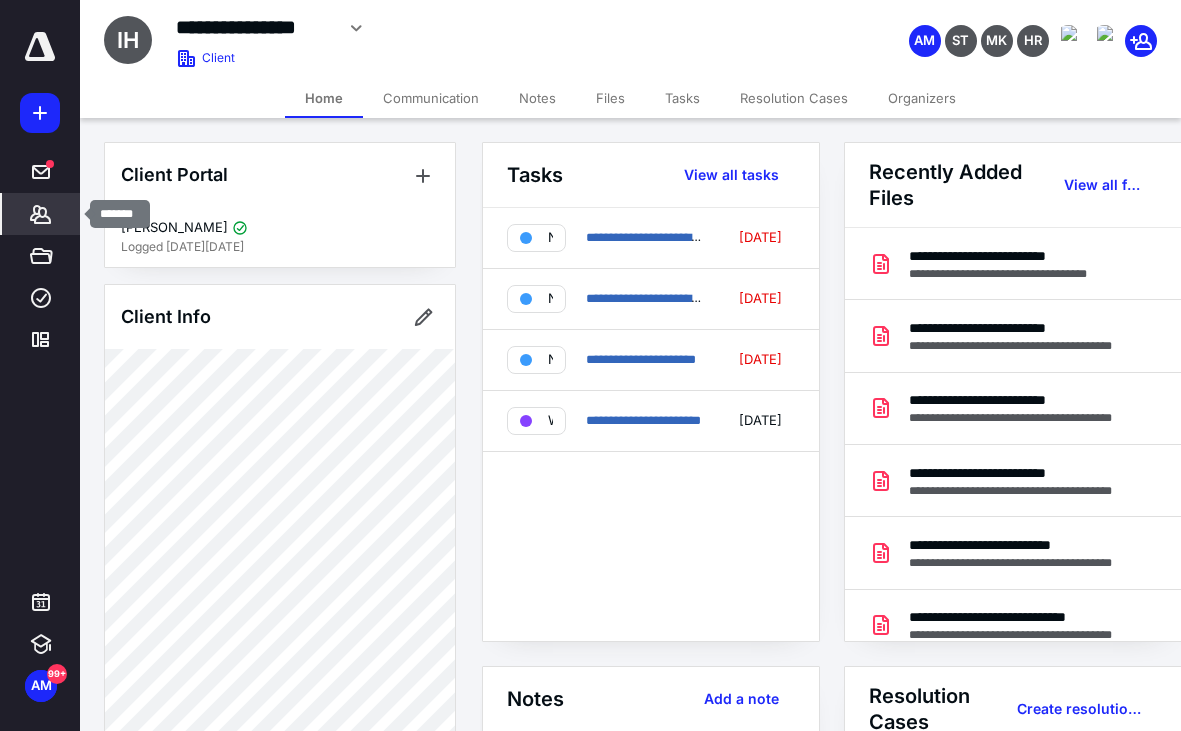 click 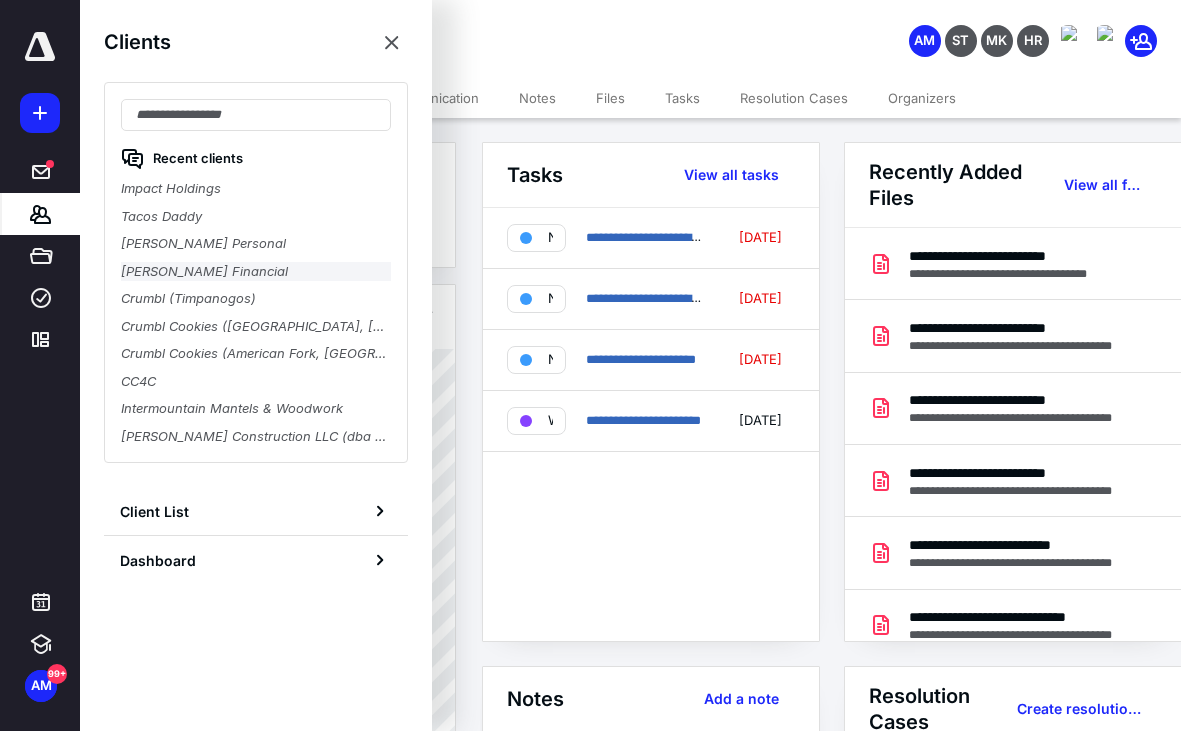 click on "[PERSON_NAME] Financial" at bounding box center (256, 272) 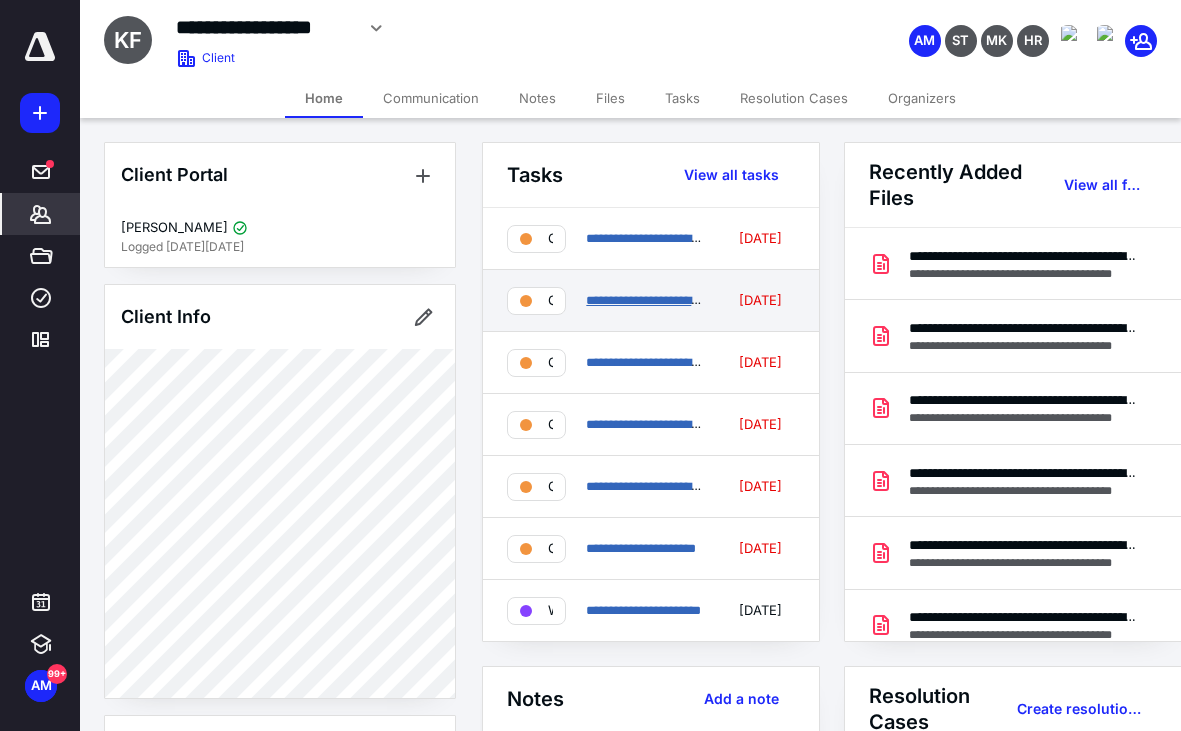click on "**********" at bounding box center (651, 300) 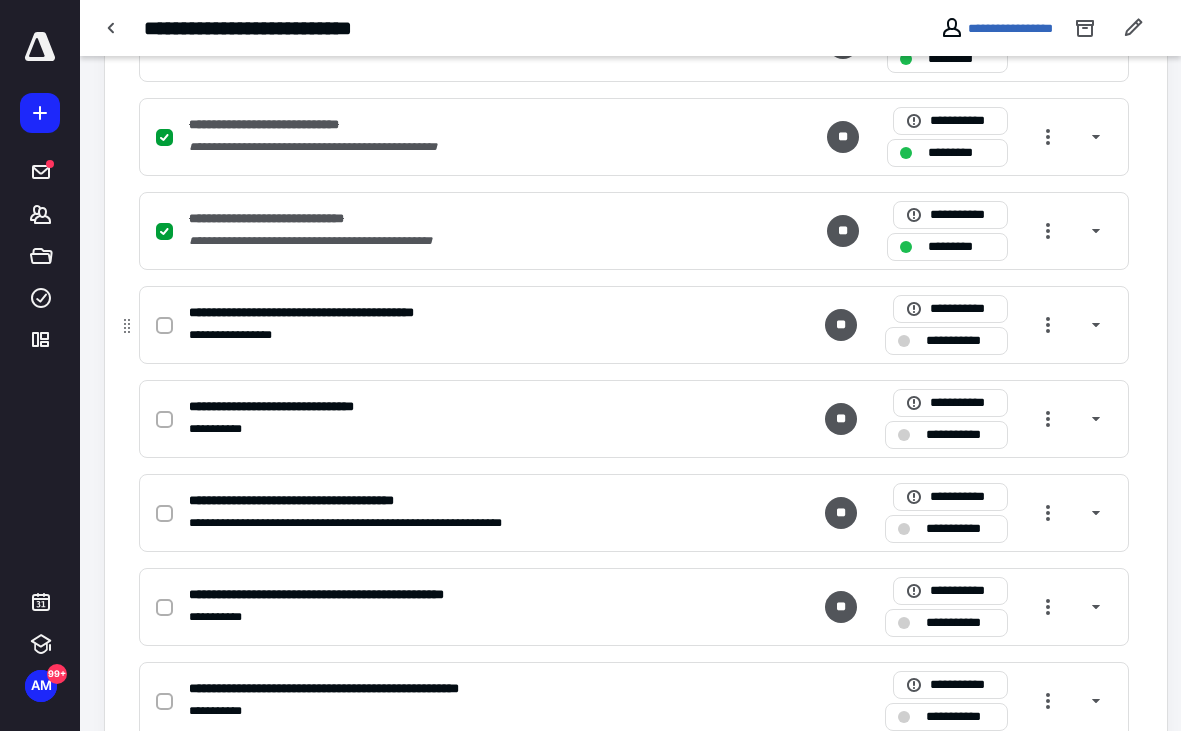 scroll, scrollTop: 670, scrollLeft: 0, axis: vertical 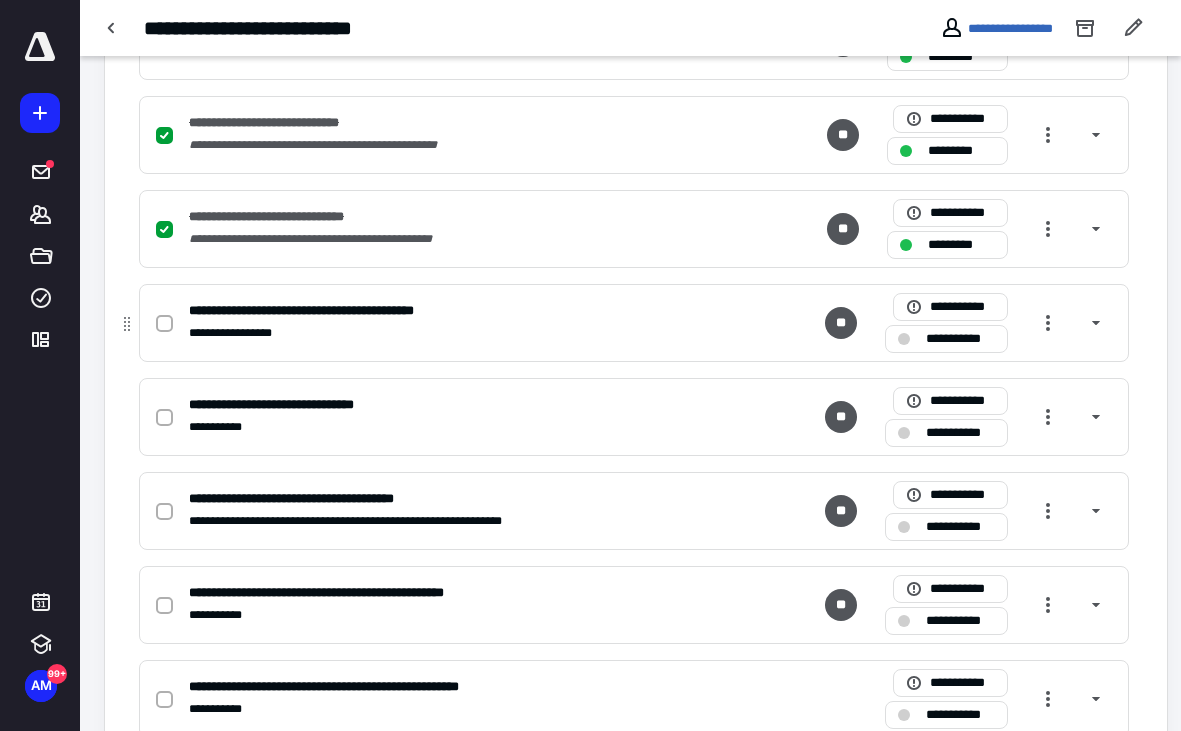 click at bounding box center (164, 324) 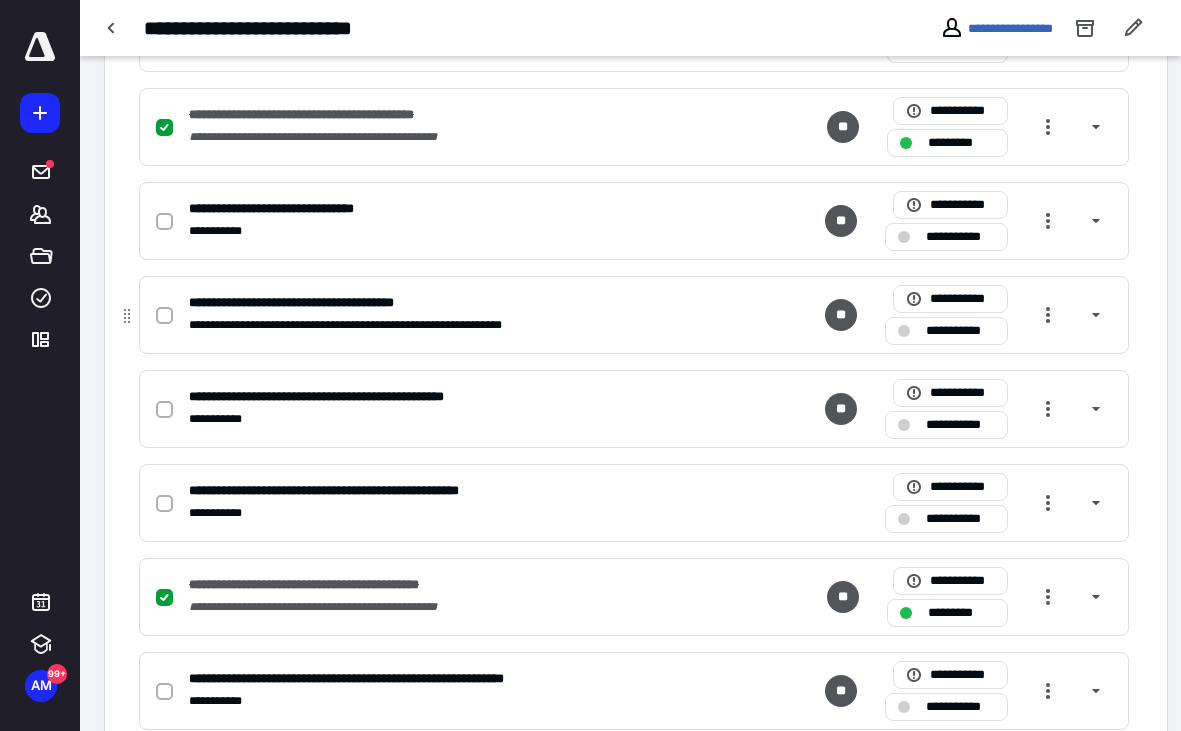 scroll, scrollTop: 861, scrollLeft: 0, axis: vertical 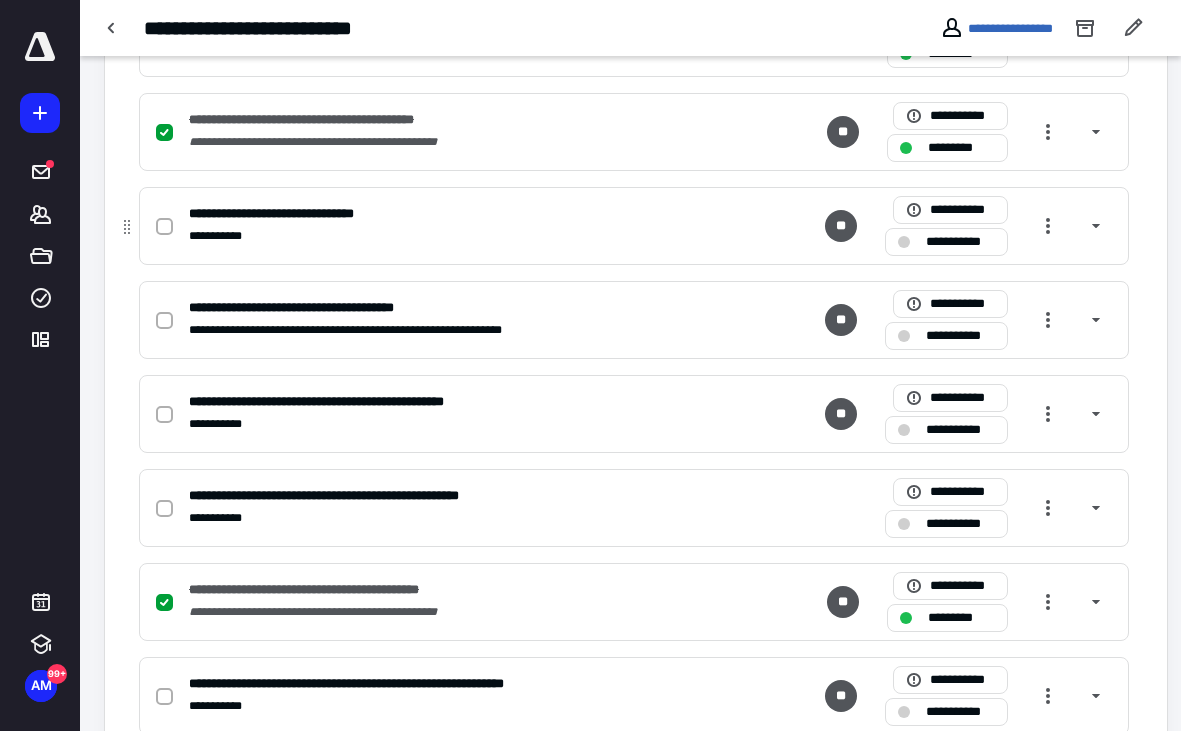 click 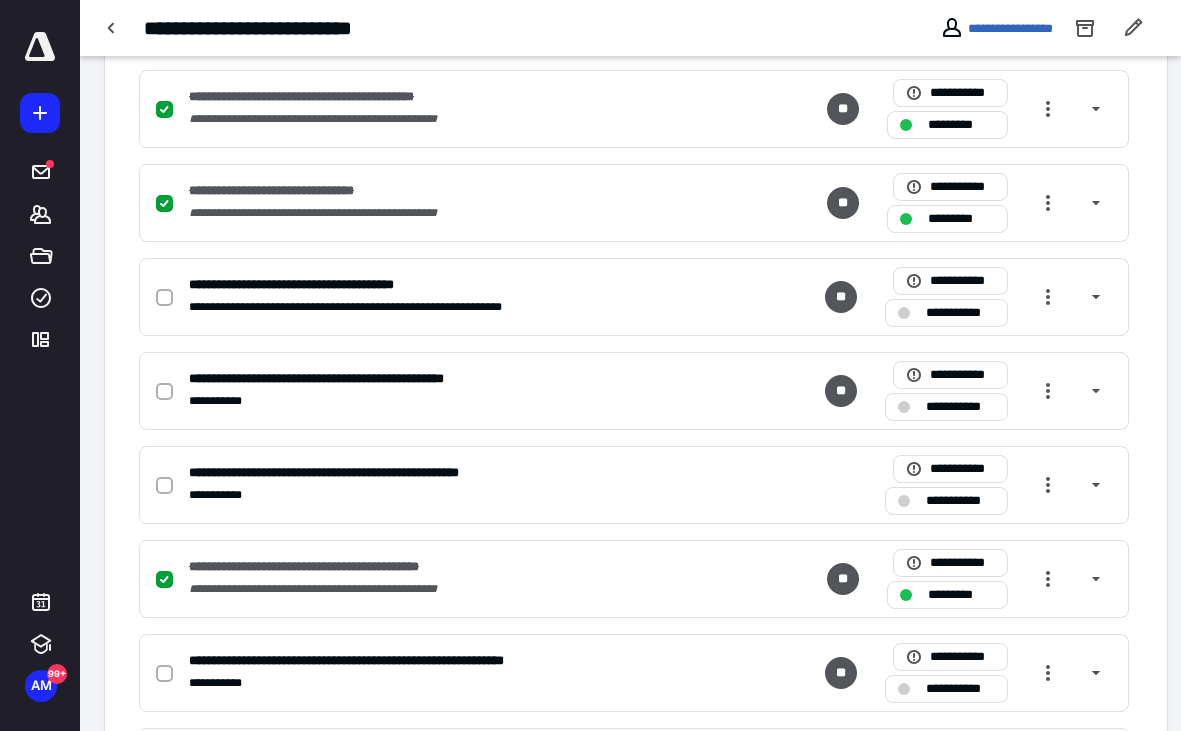 scroll, scrollTop: 882, scrollLeft: 0, axis: vertical 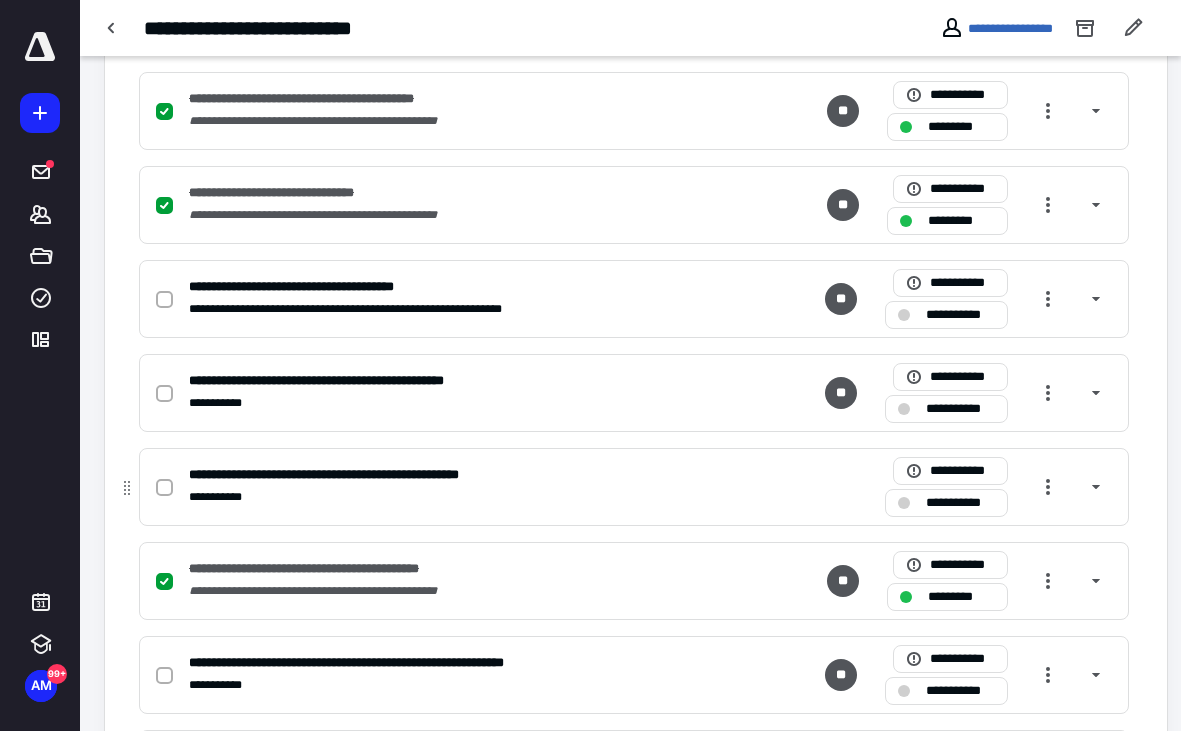 click 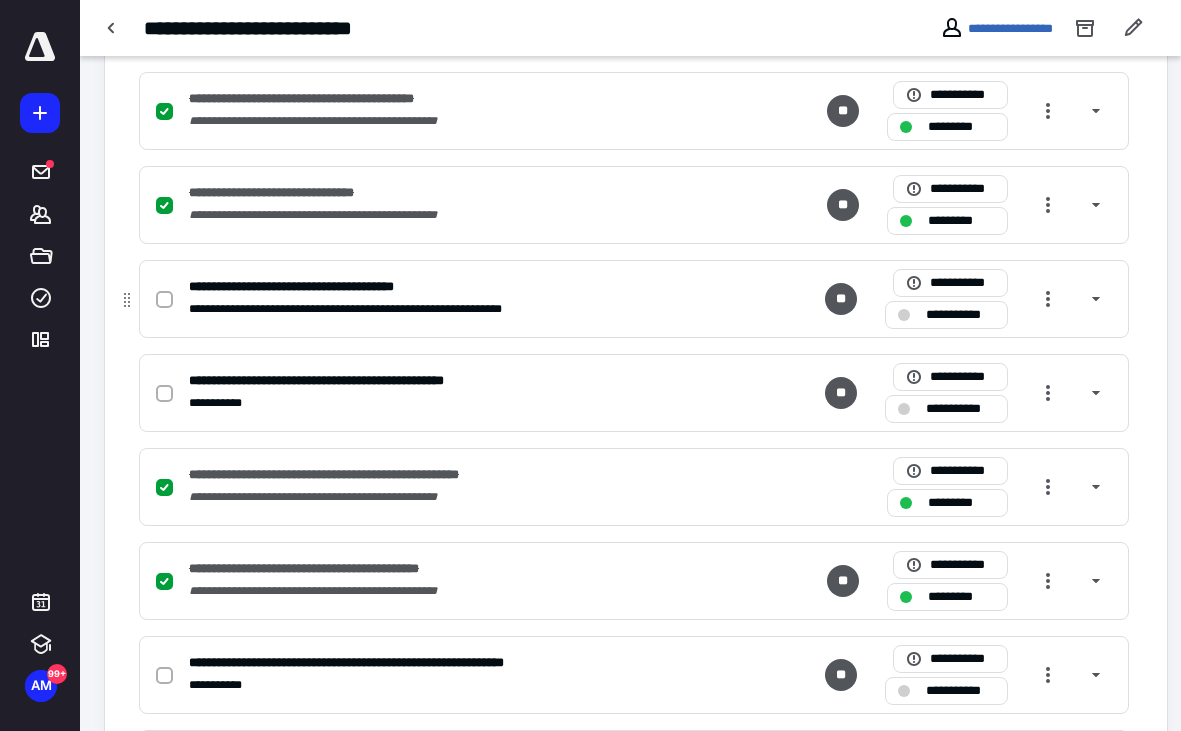 click 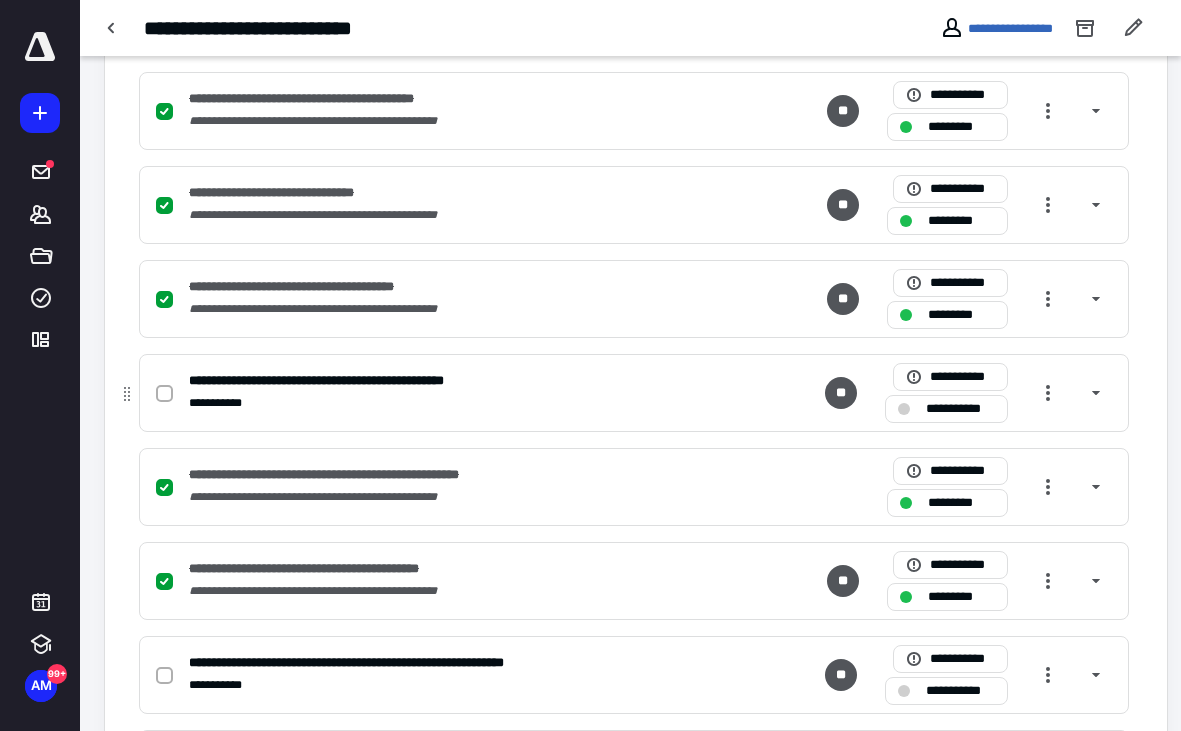 click at bounding box center (164, 394) 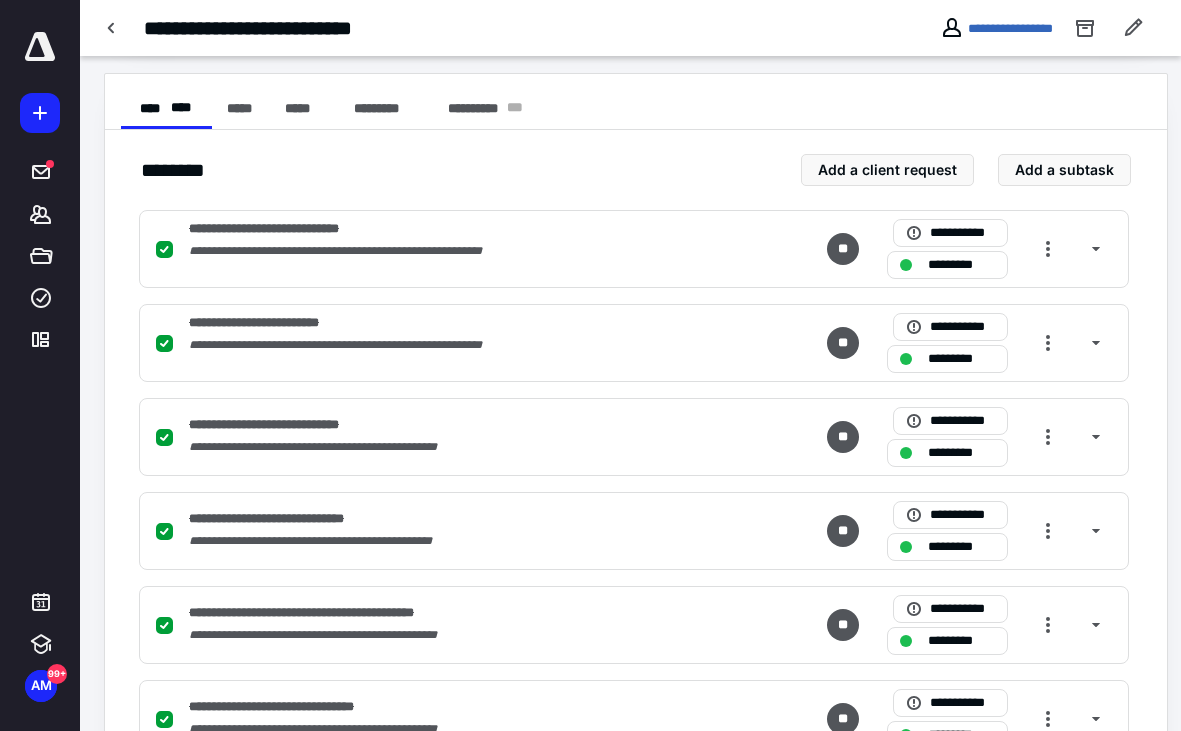 scroll, scrollTop: 0, scrollLeft: 0, axis: both 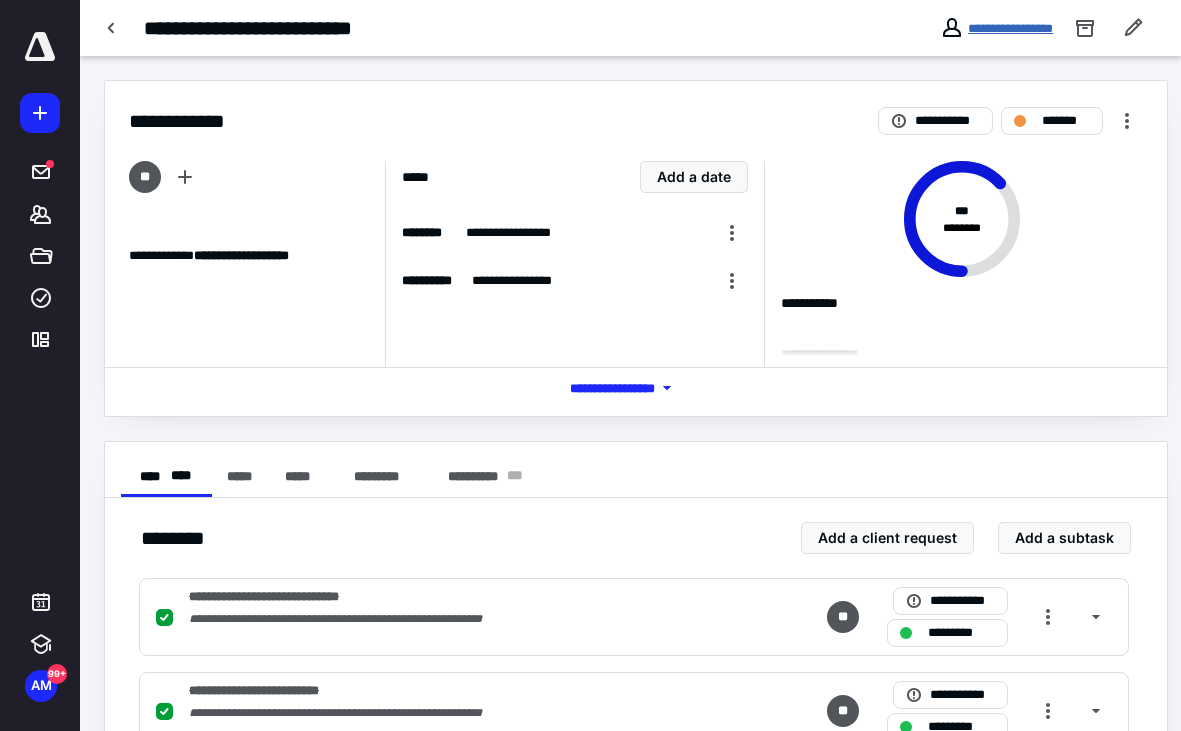 click on "**********" at bounding box center (1010, 28) 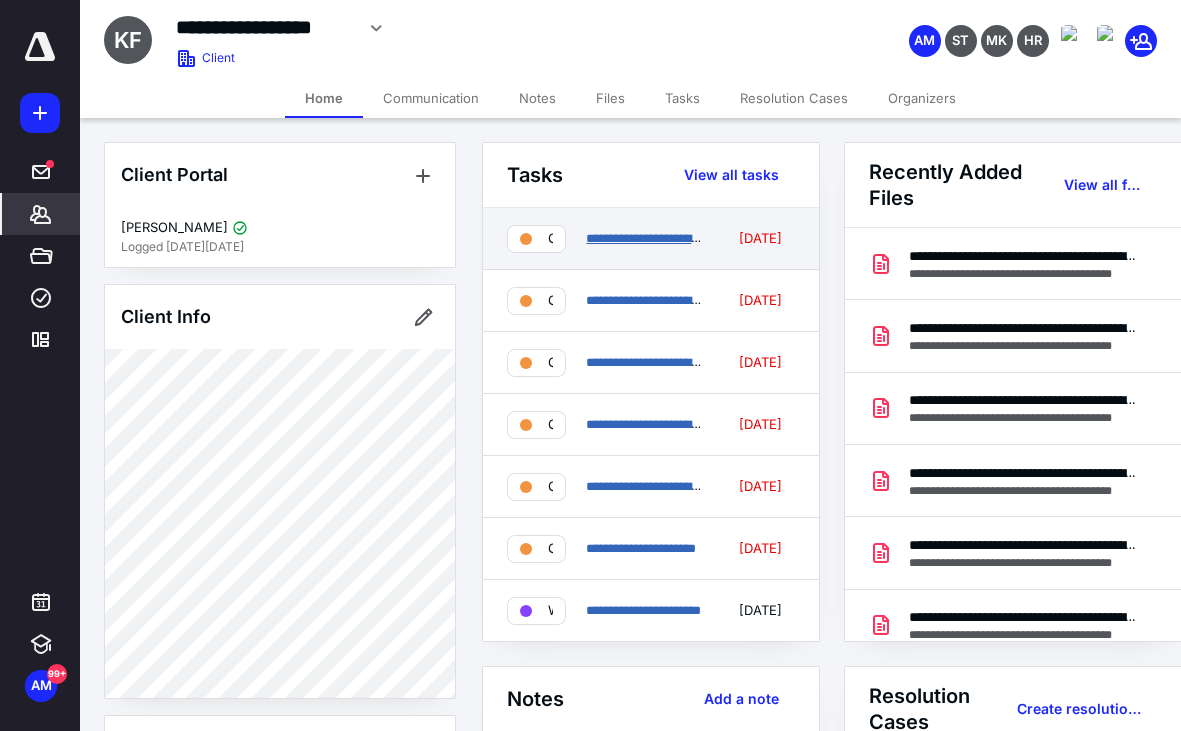 click on "**********" at bounding box center [653, 238] 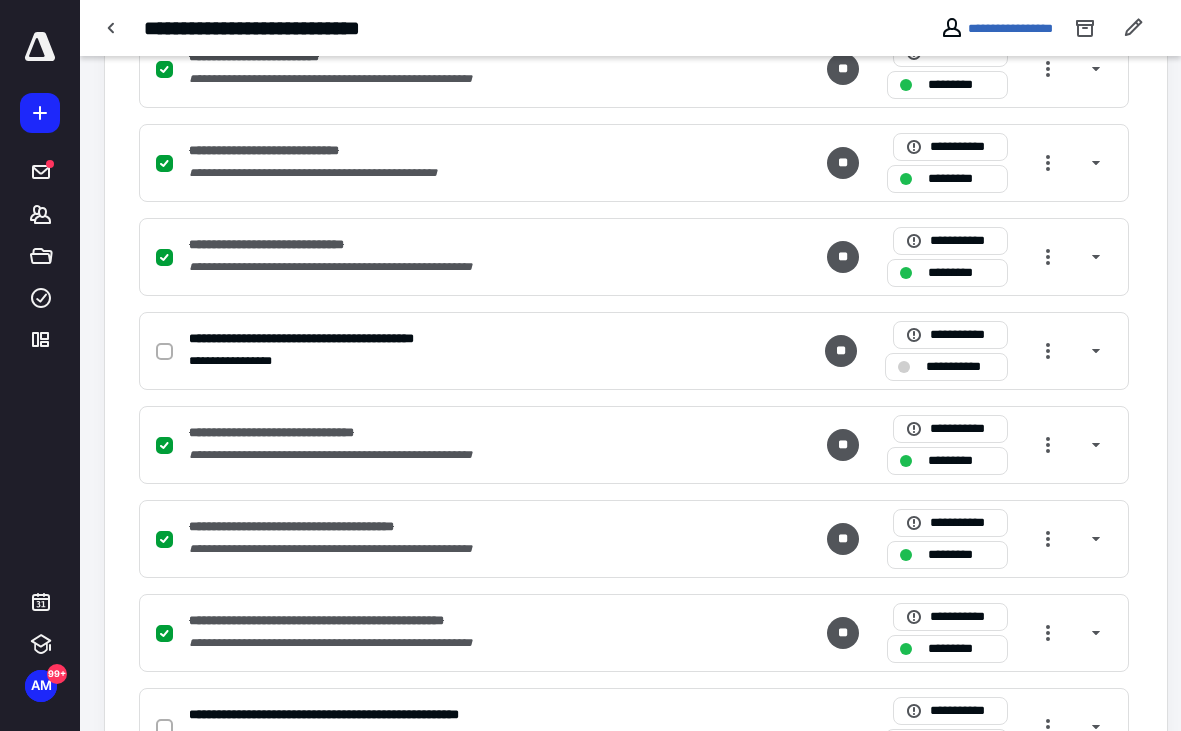 scroll, scrollTop: 644, scrollLeft: 0, axis: vertical 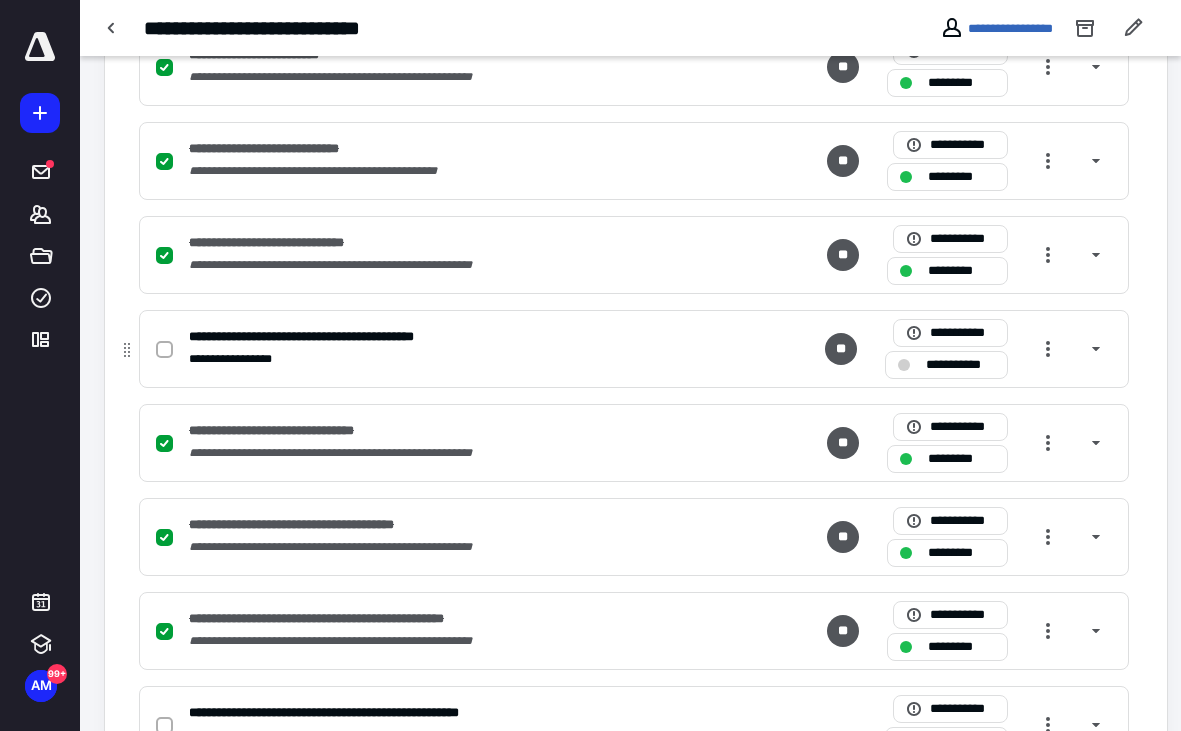 click at bounding box center [168, 349] 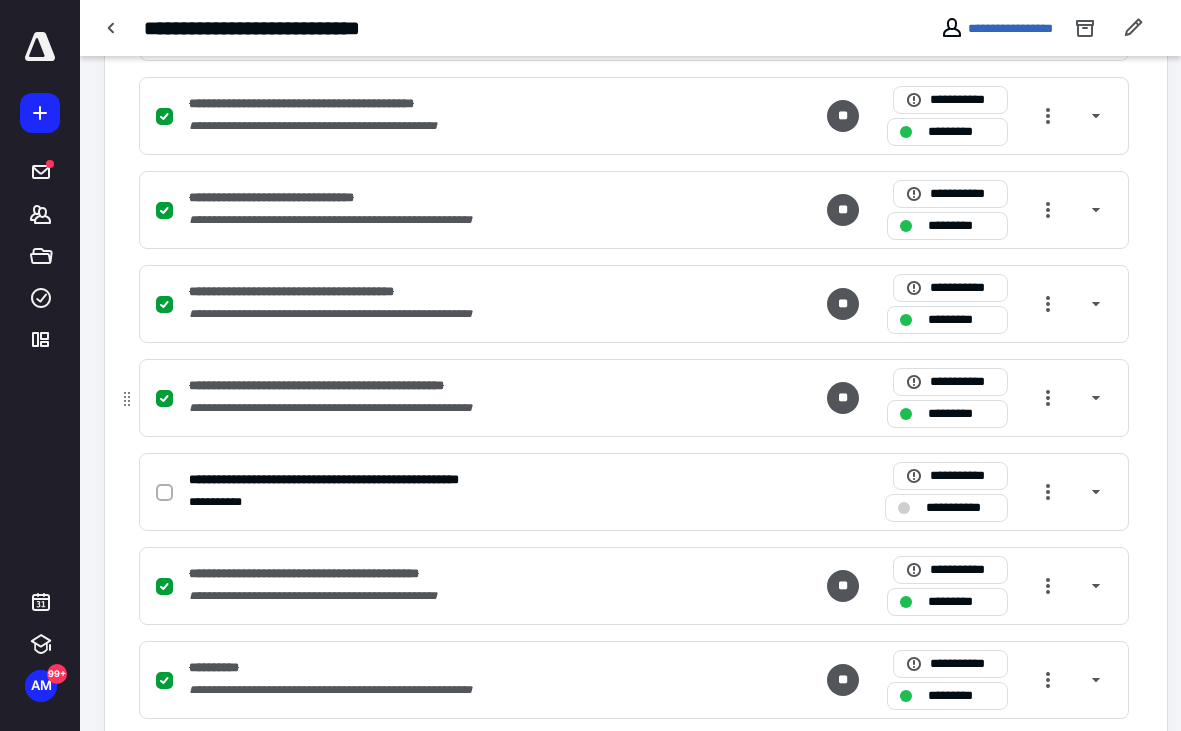 scroll, scrollTop: 880, scrollLeft: 0, axis: vertical 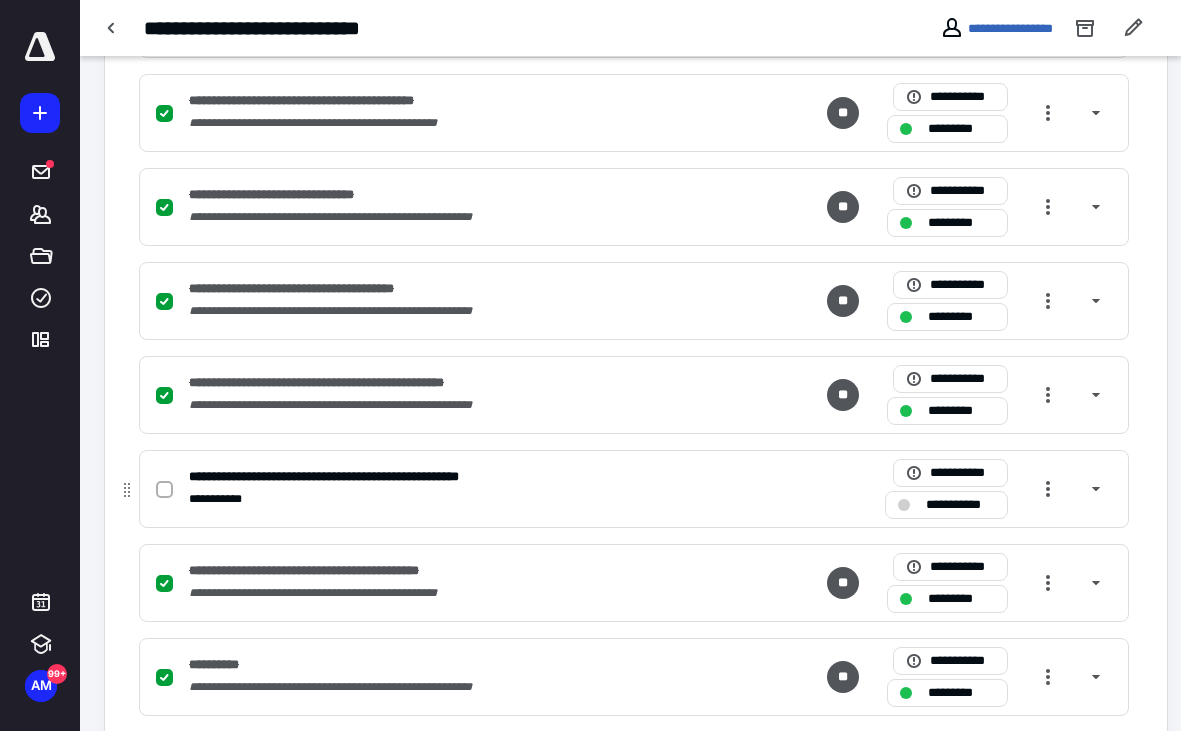 click 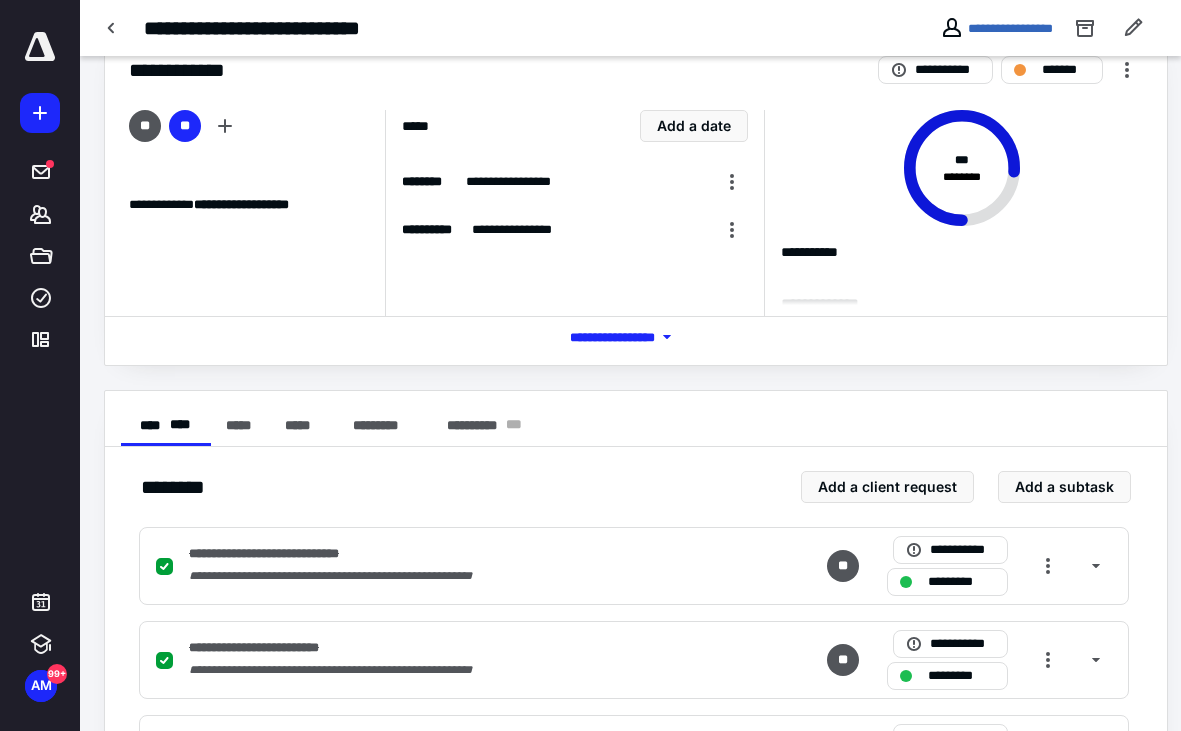 scroll, scrollTop: 0, scrollLeft: 0, axis: both 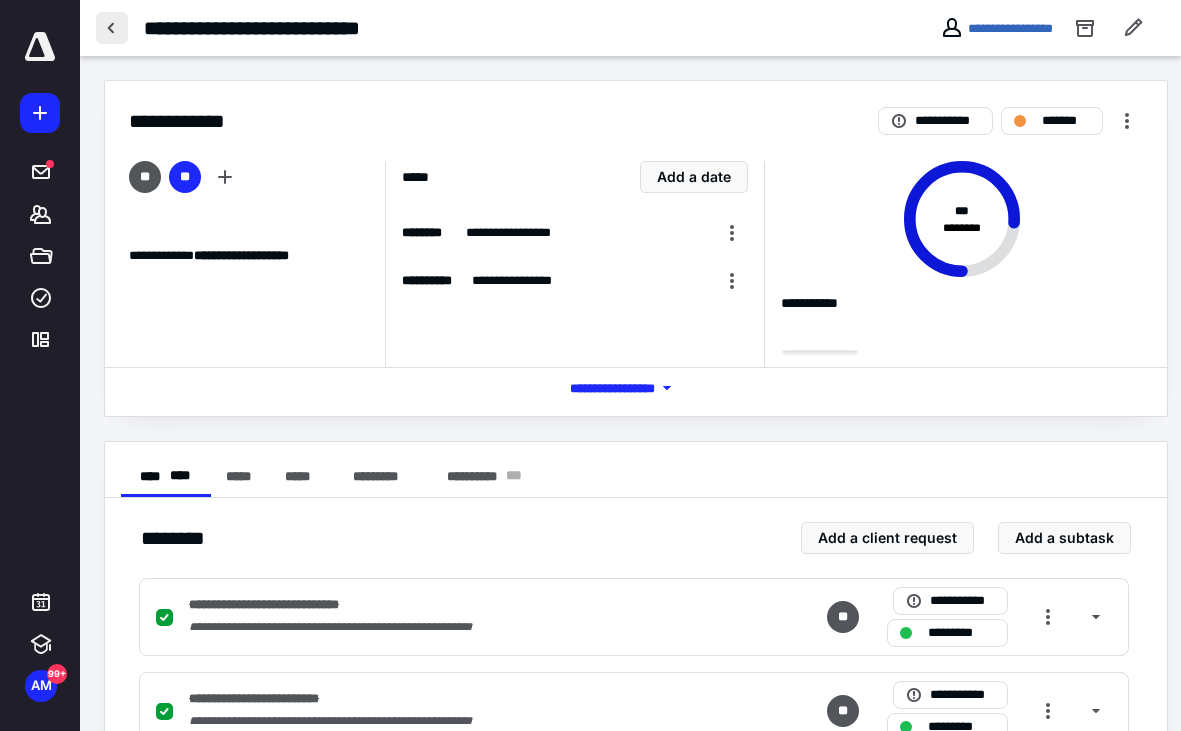 click at bounding box center [112, 28] 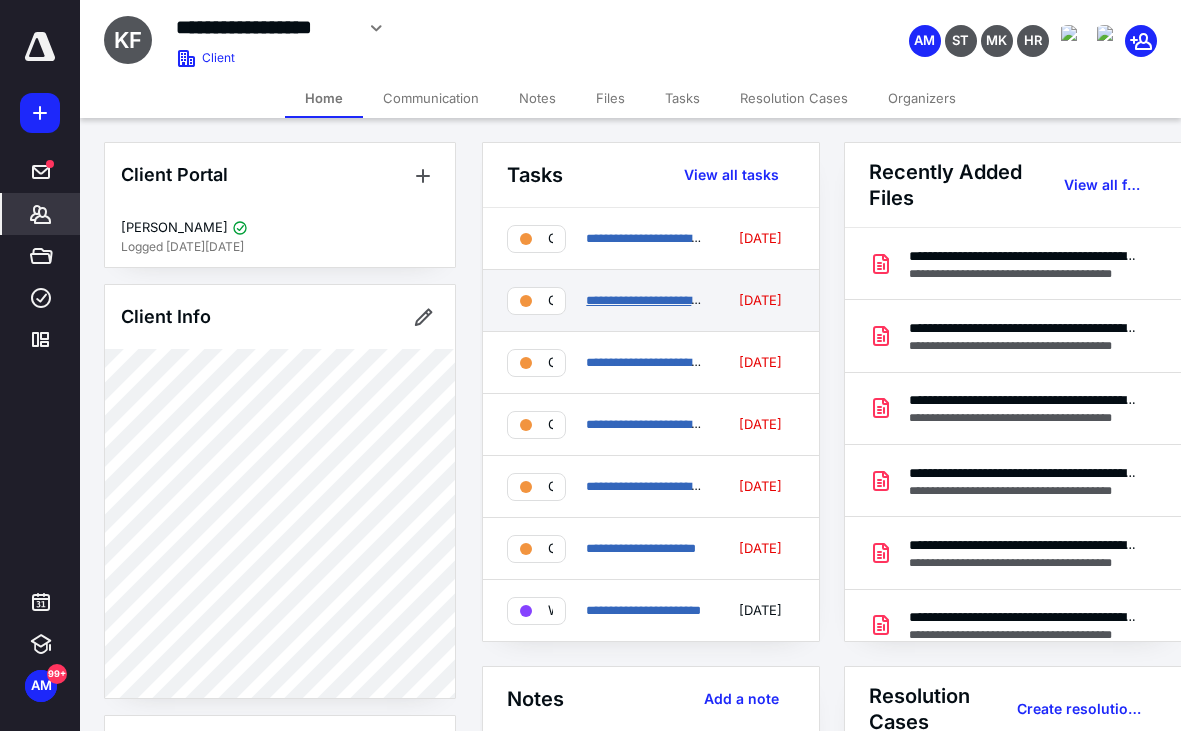click on "**********" at bounding box center (651, 300) 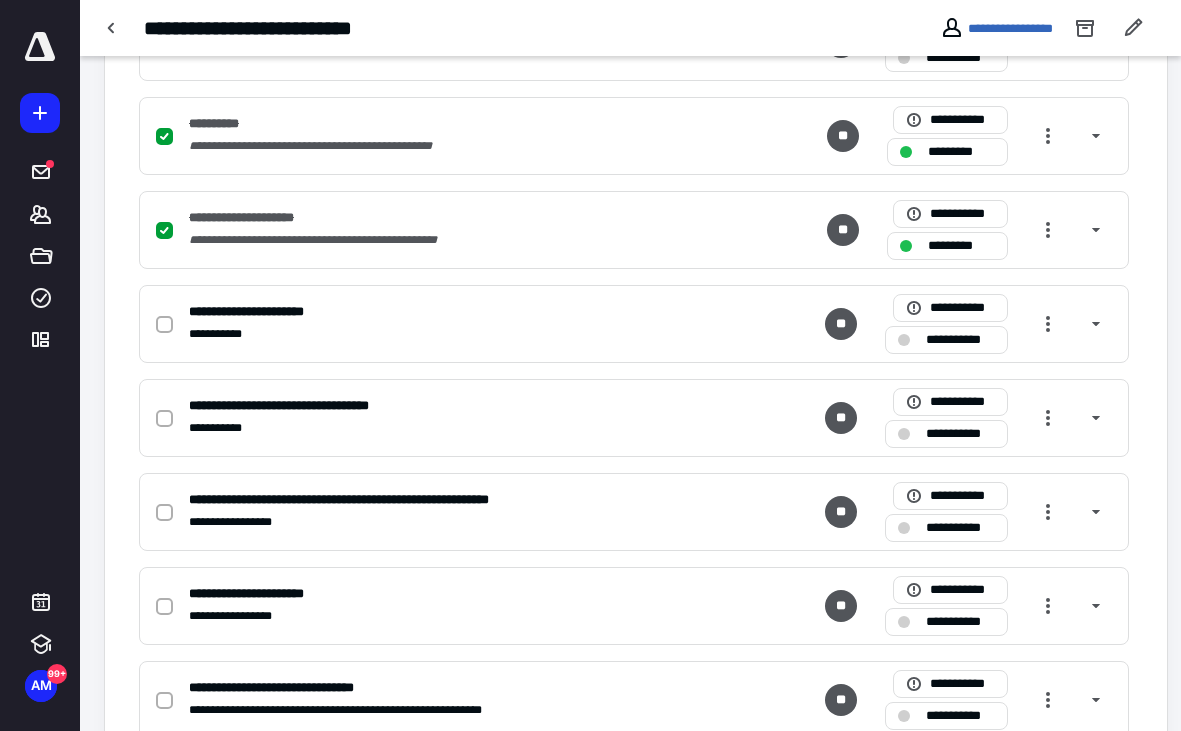 scroll, scrollTop: 1518, scrollLeft: 0, axis: vertical 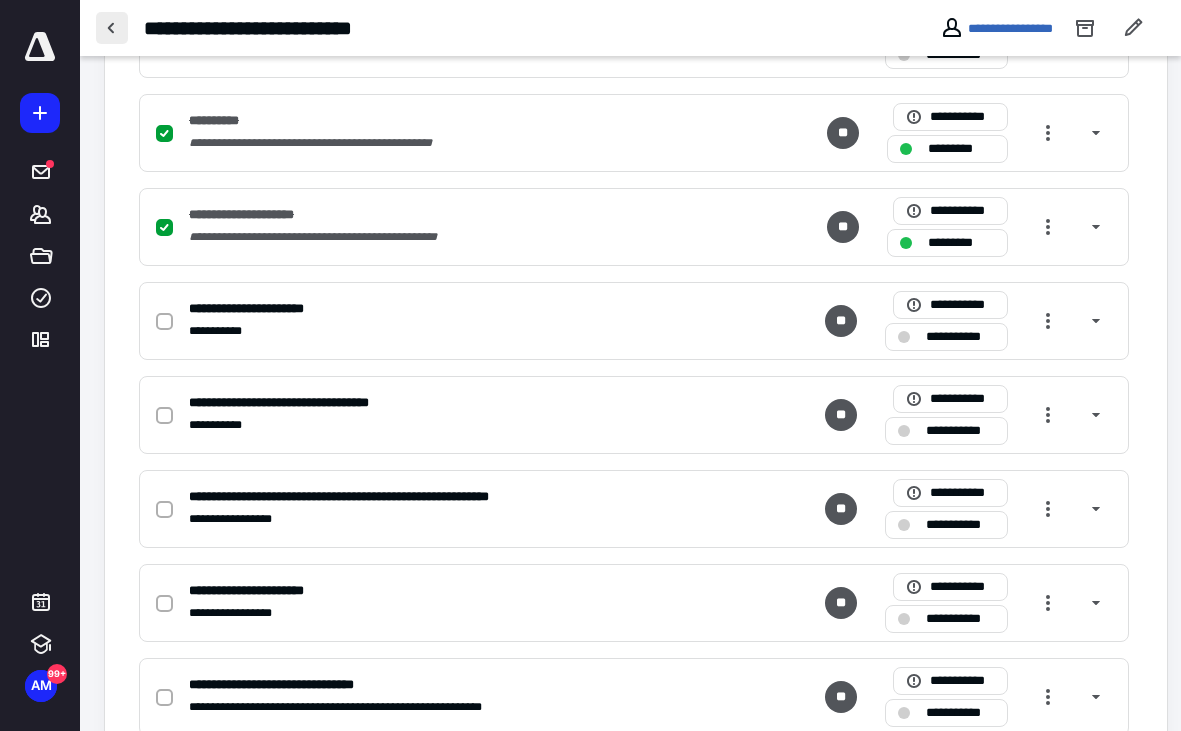 click at bounding box center (112, 28) 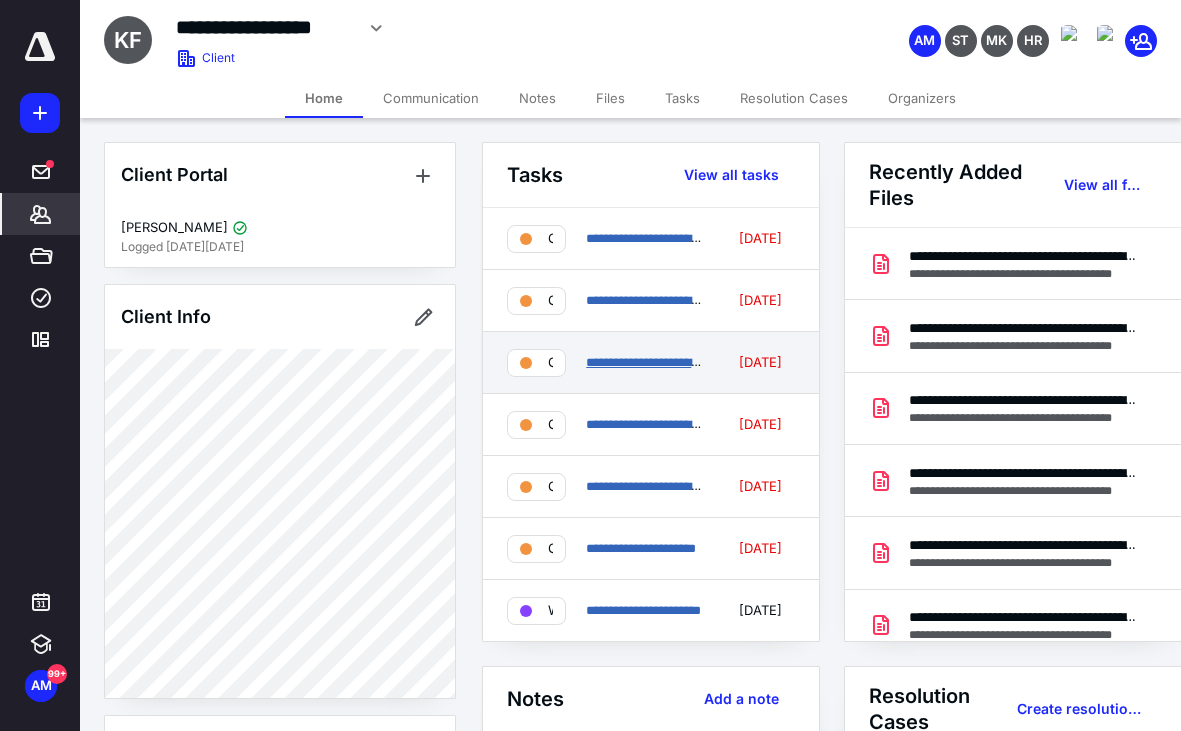 click on "**********" at bounding box center [648, 362] 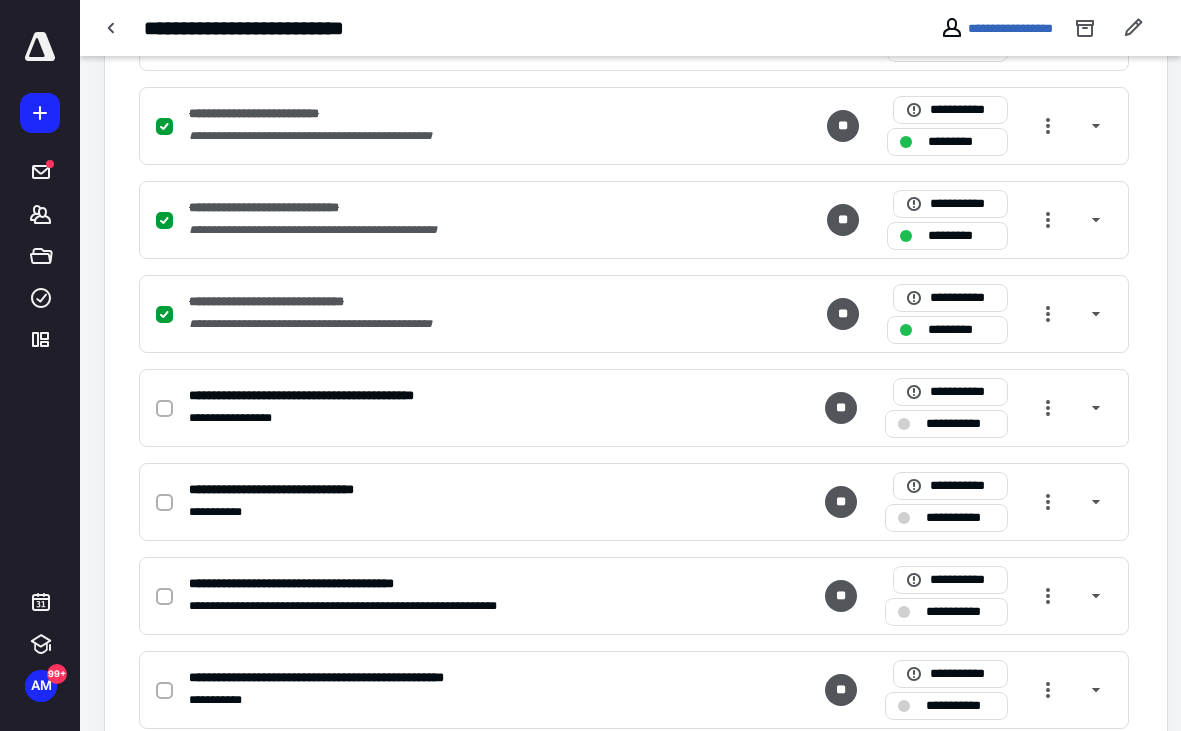 scroll, scrollTop: 589, scrollLeft: 0, axis: vertical 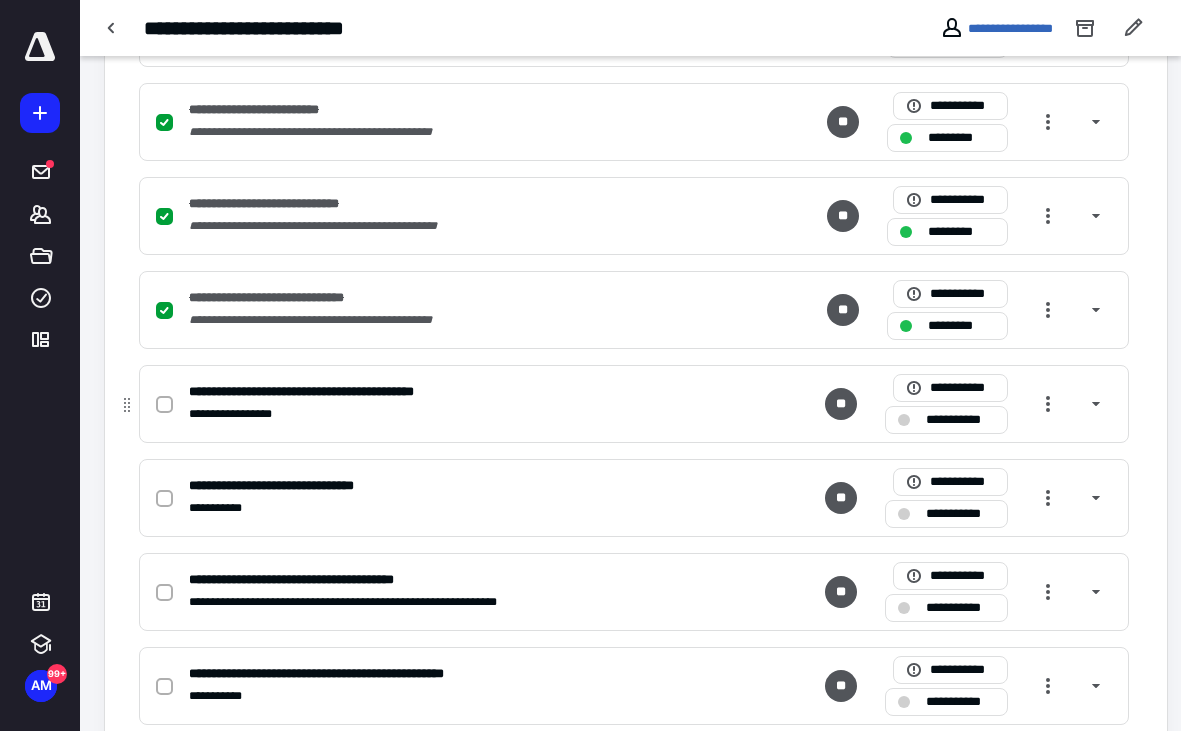 click 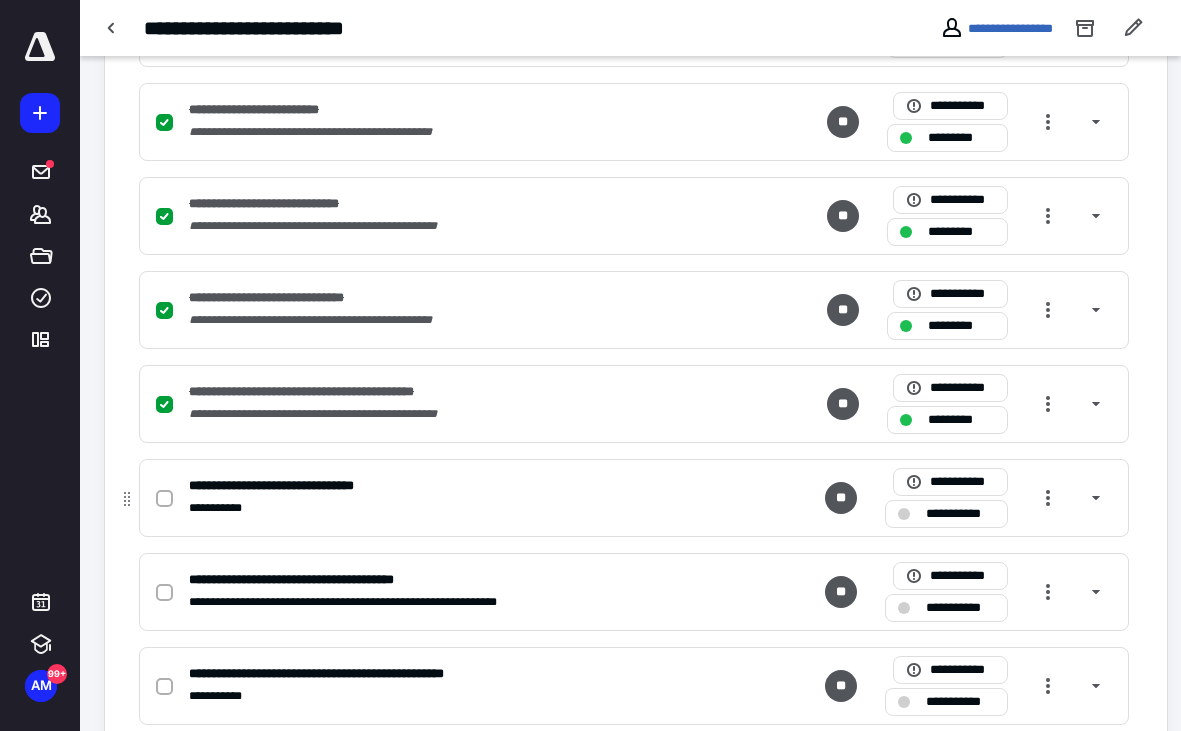 click 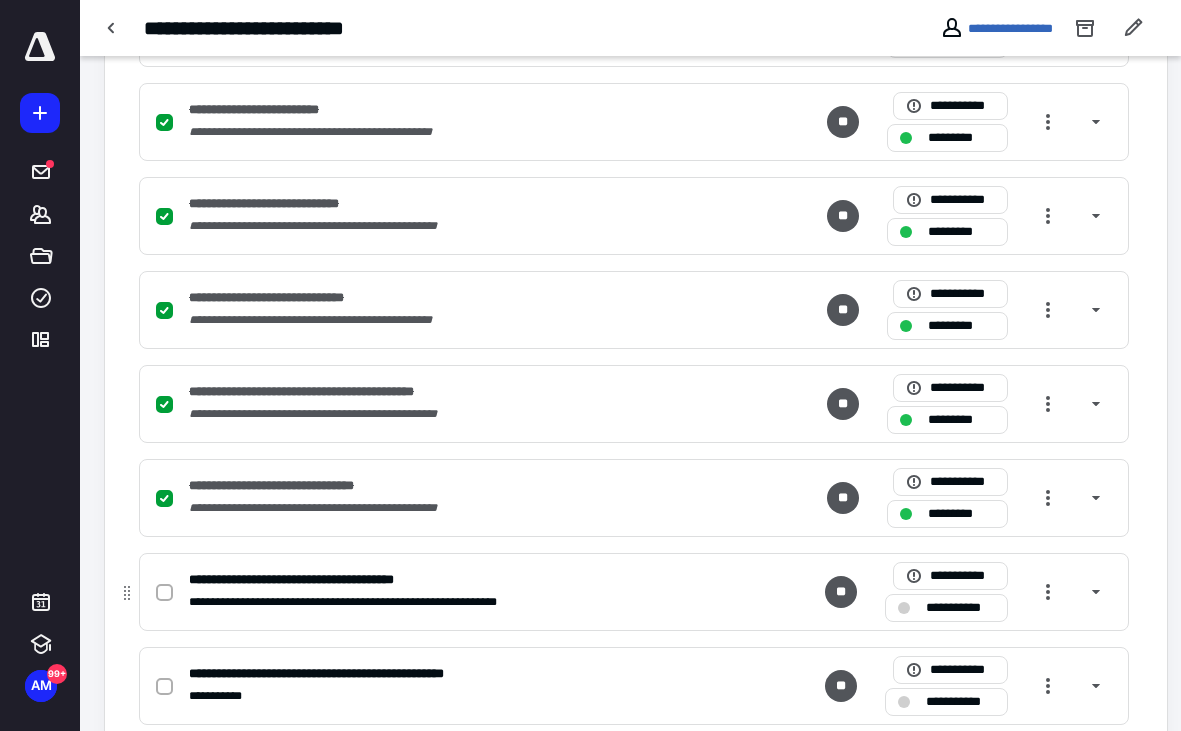 click 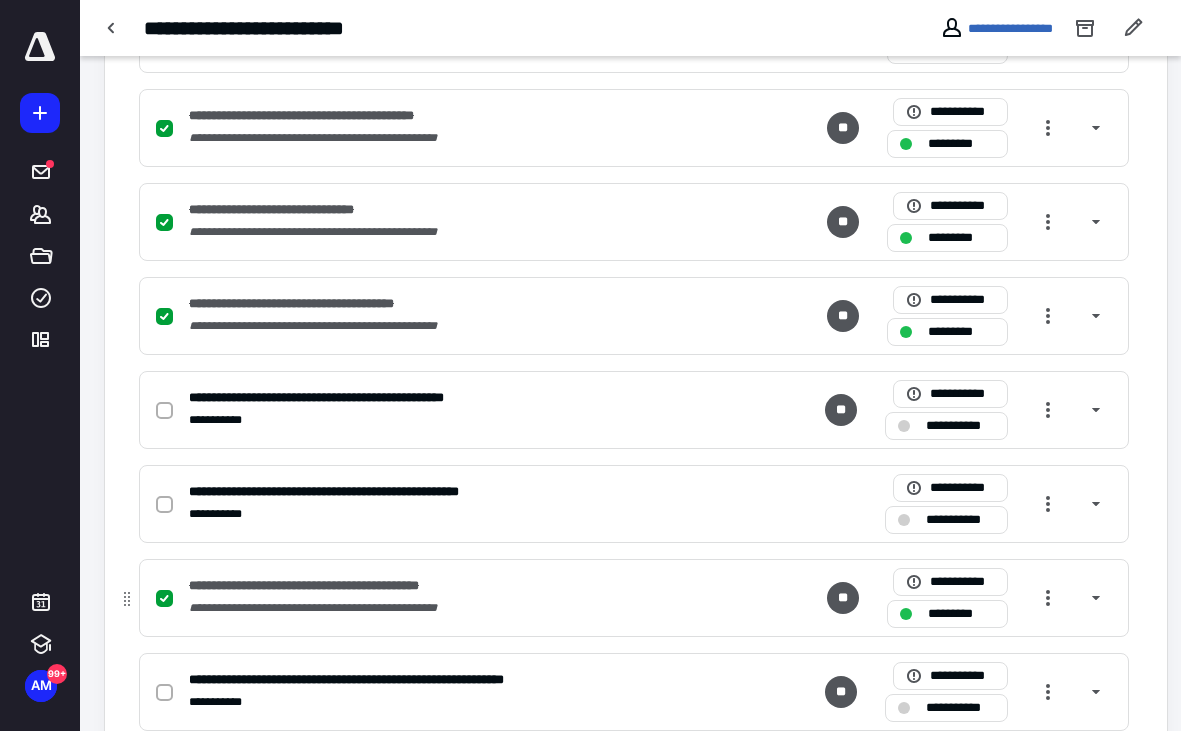 scroll, scrollTop: 869, scrollLeft: 0, axis: vertical 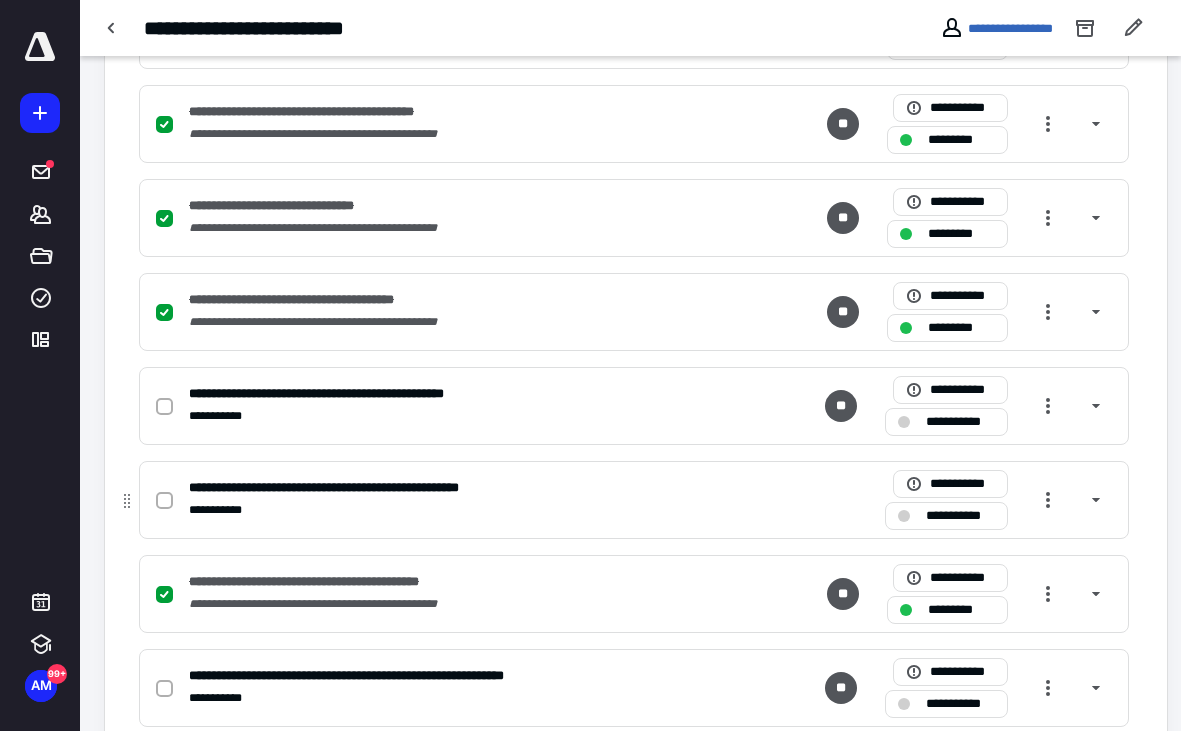 click 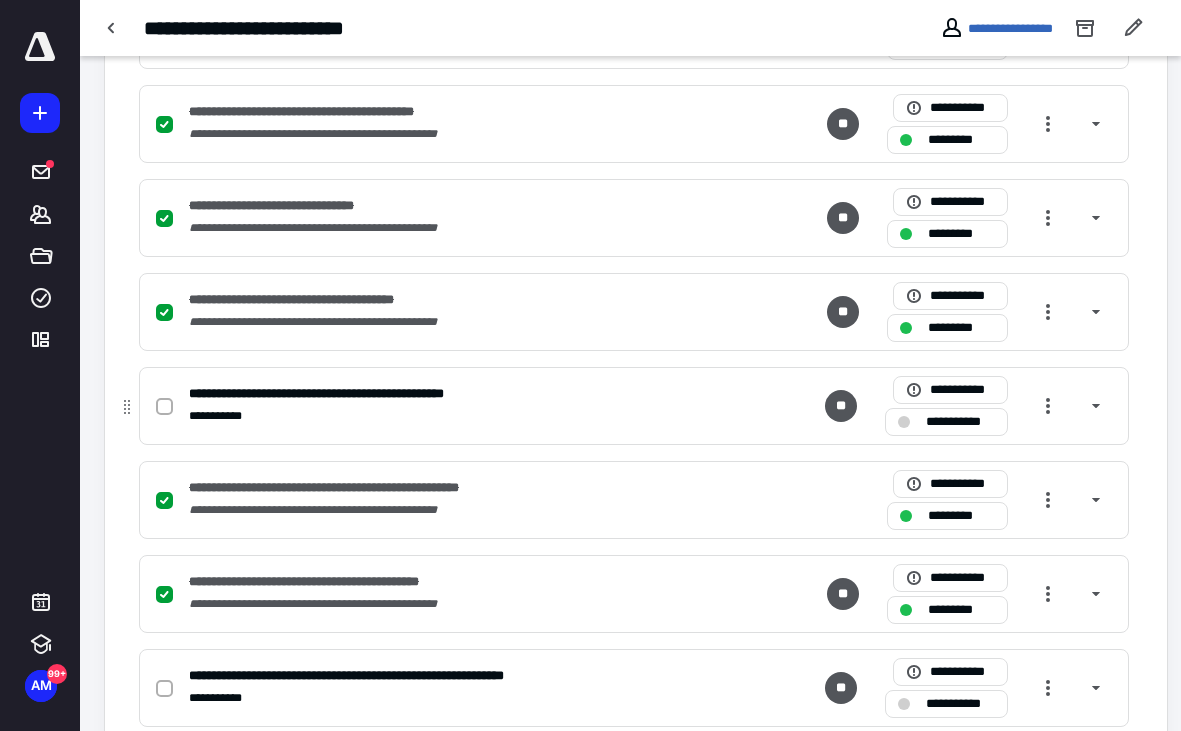 click 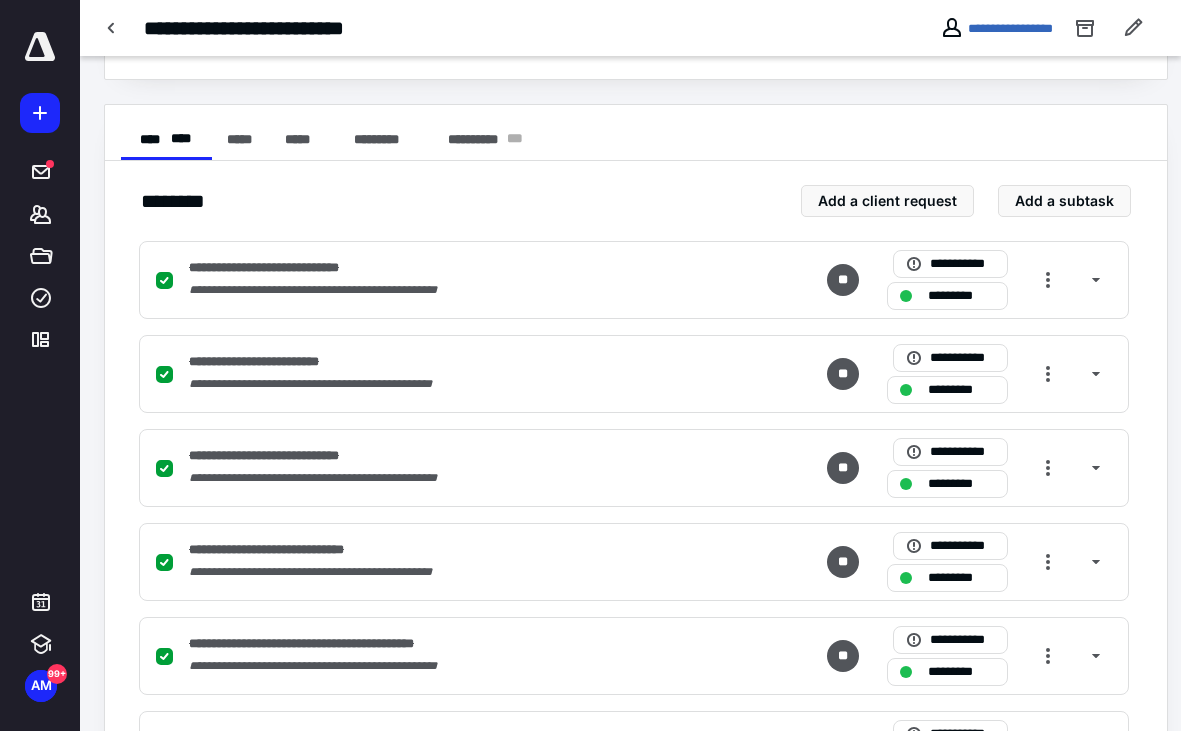 scroll, scrollTop: 0, scrollLeft: 0, axis: both 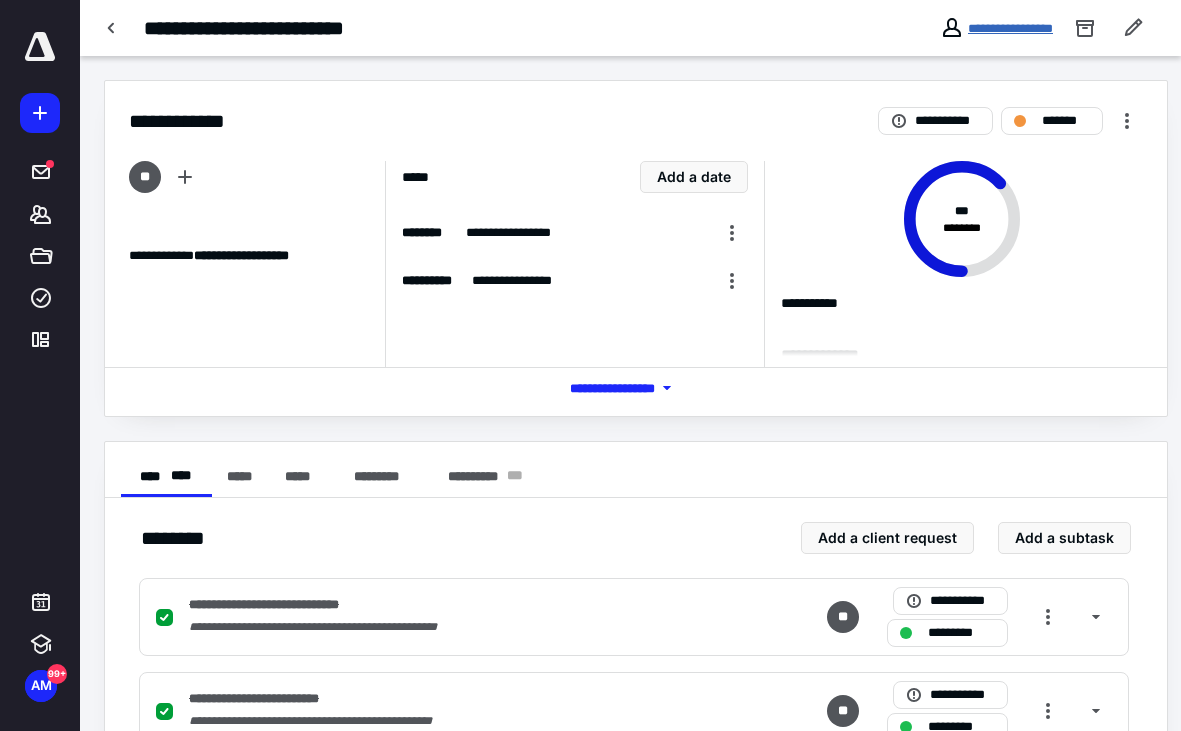 click on "**********" at bounding box center (1010, 28) 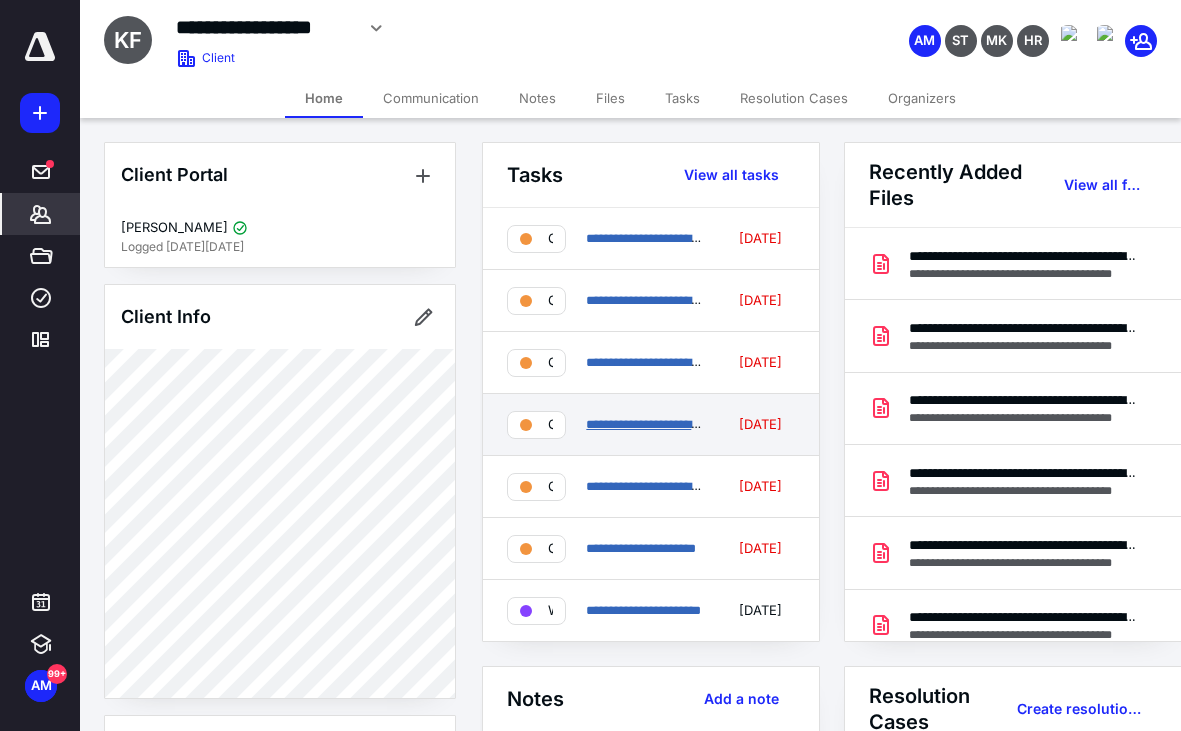 click on "**********" at bounding box center [646, 424] 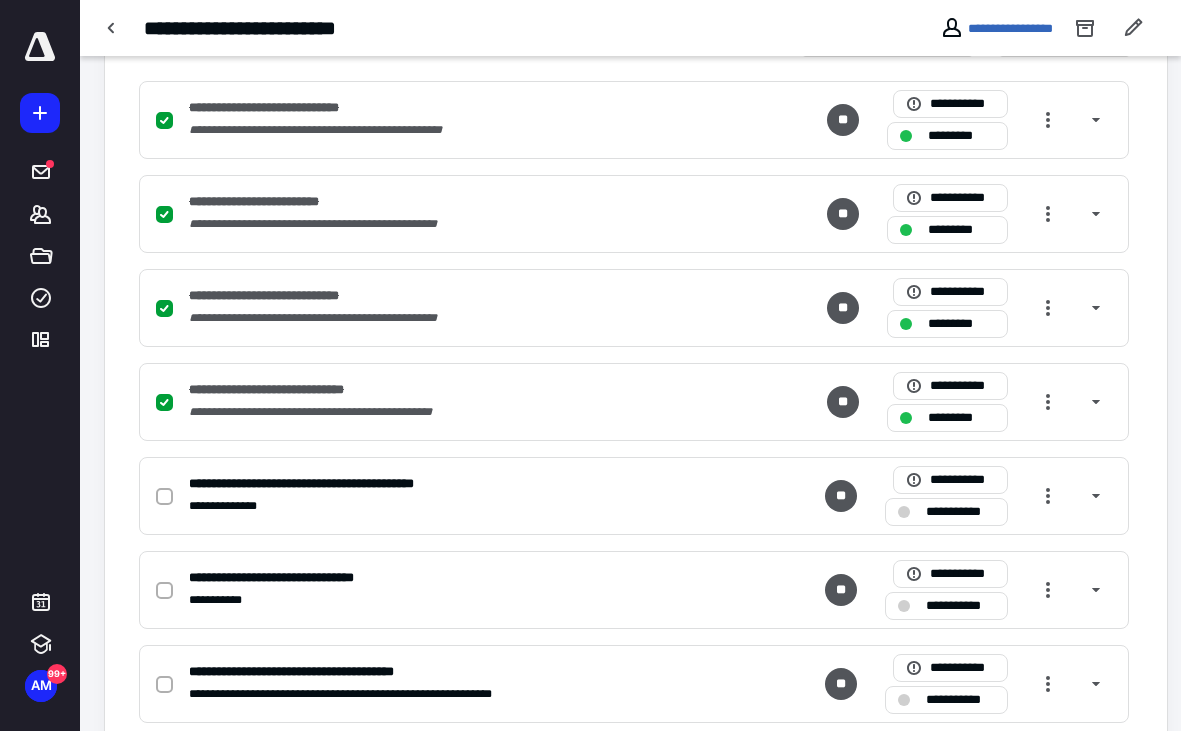 scroll, scrollTop: 627, scrollLeft: 0, axis: vertical 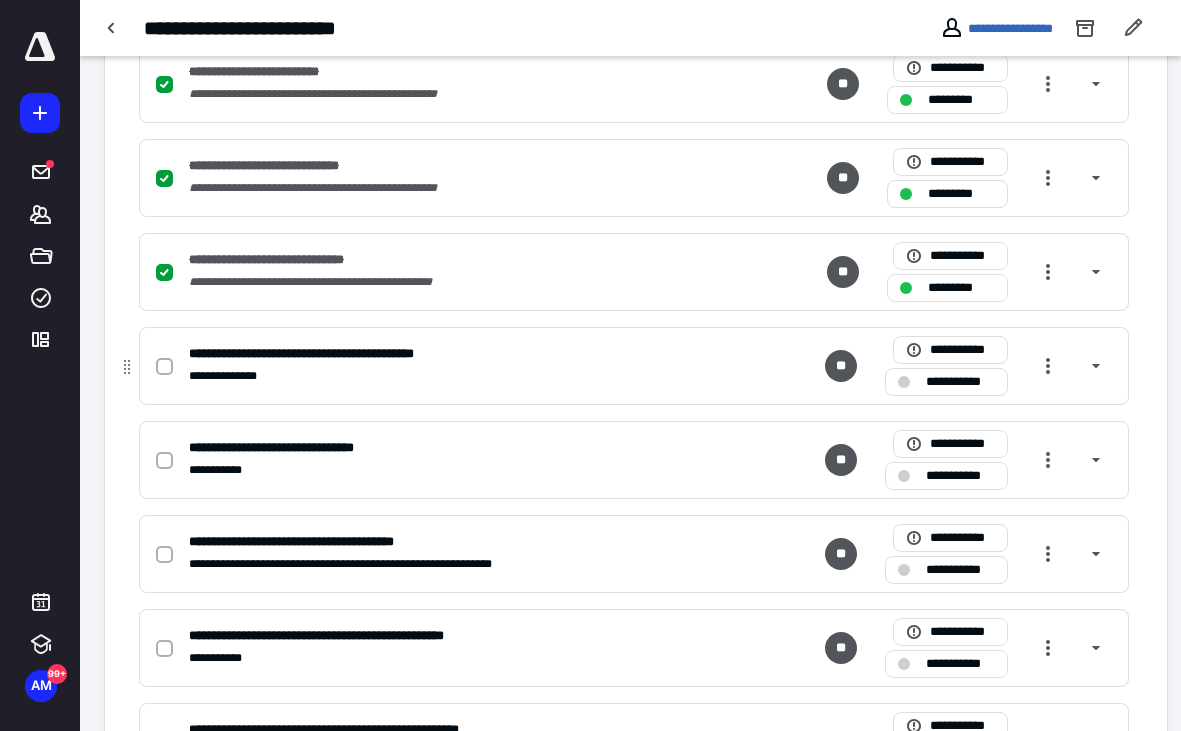 click 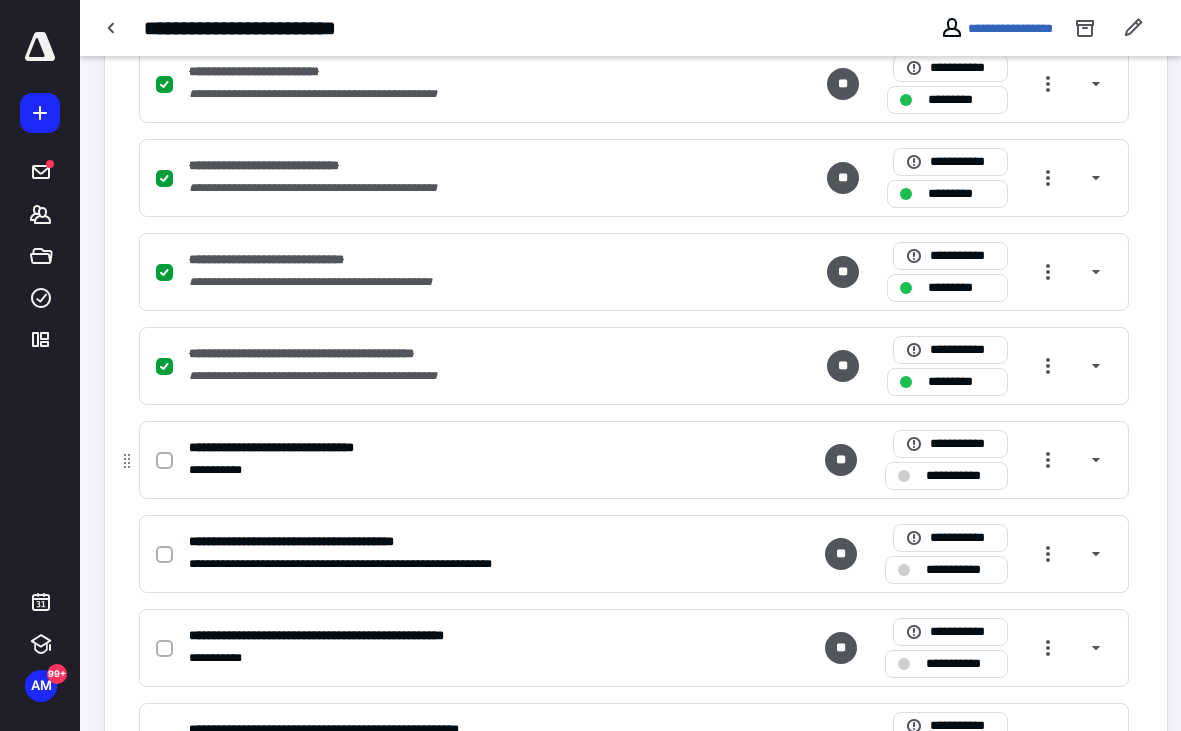 click 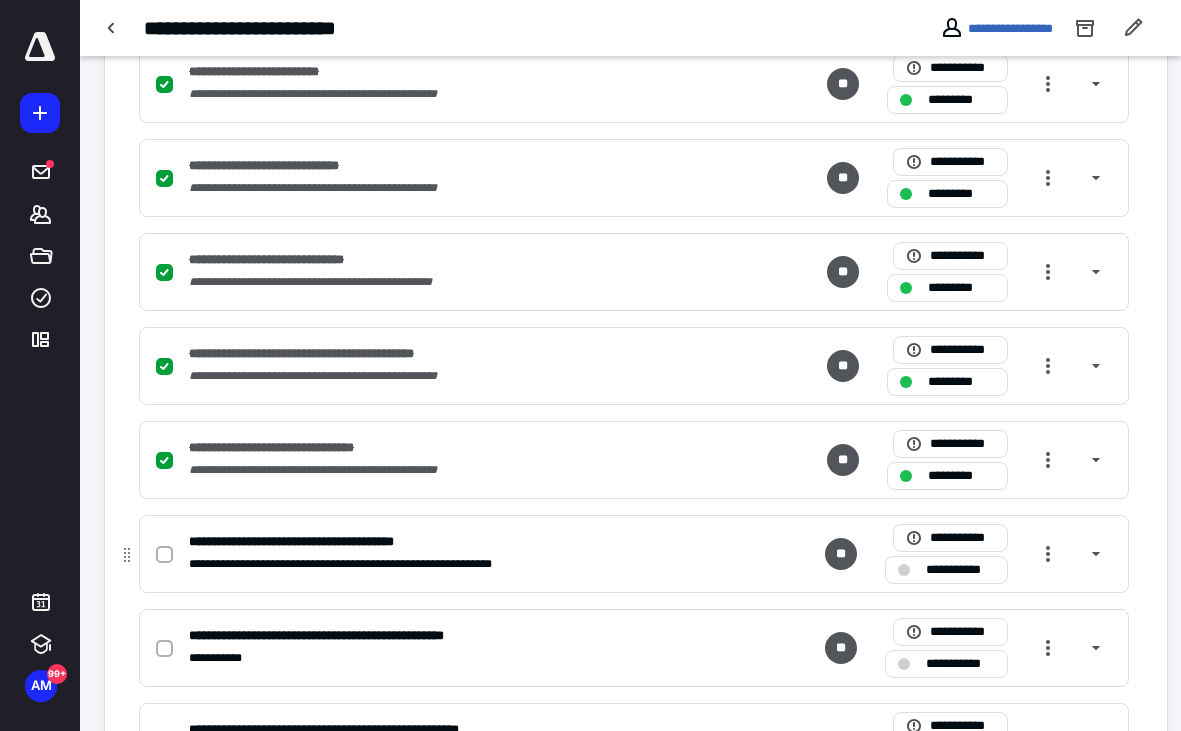 click at bounding box center (164, 555) 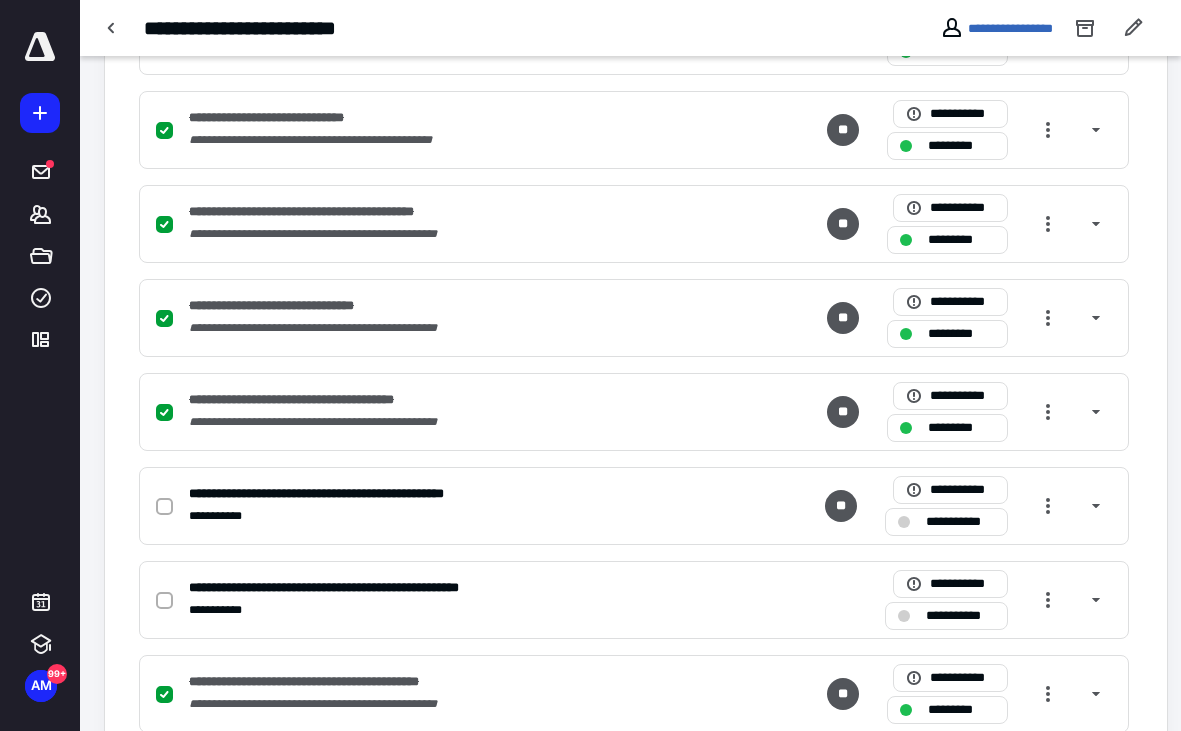 scroll, scrollTop: 770, scrollLeft: 0, axis: vertical 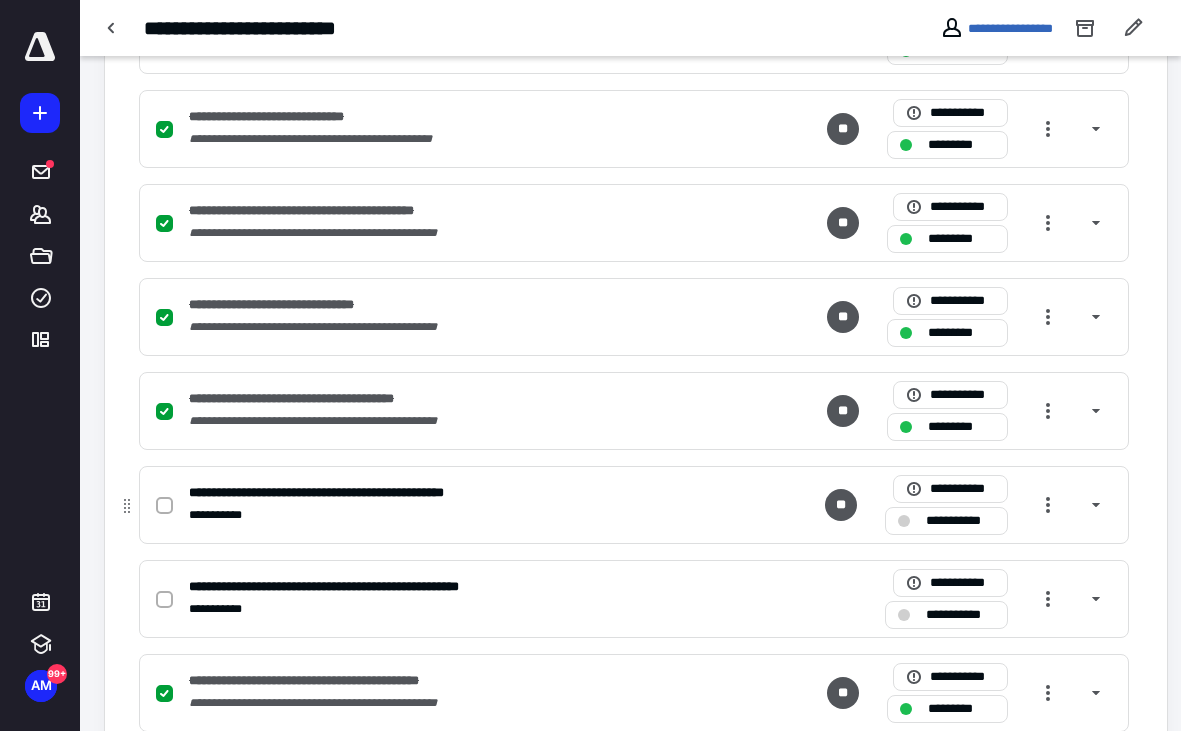 click 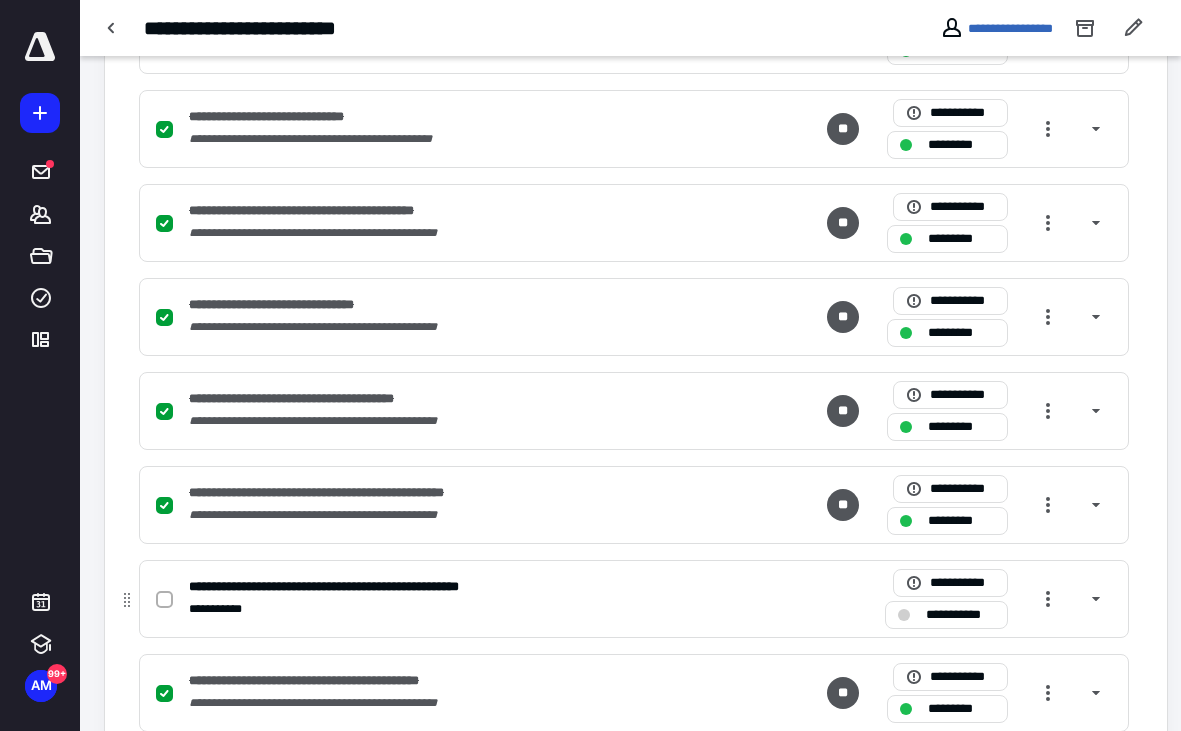 click 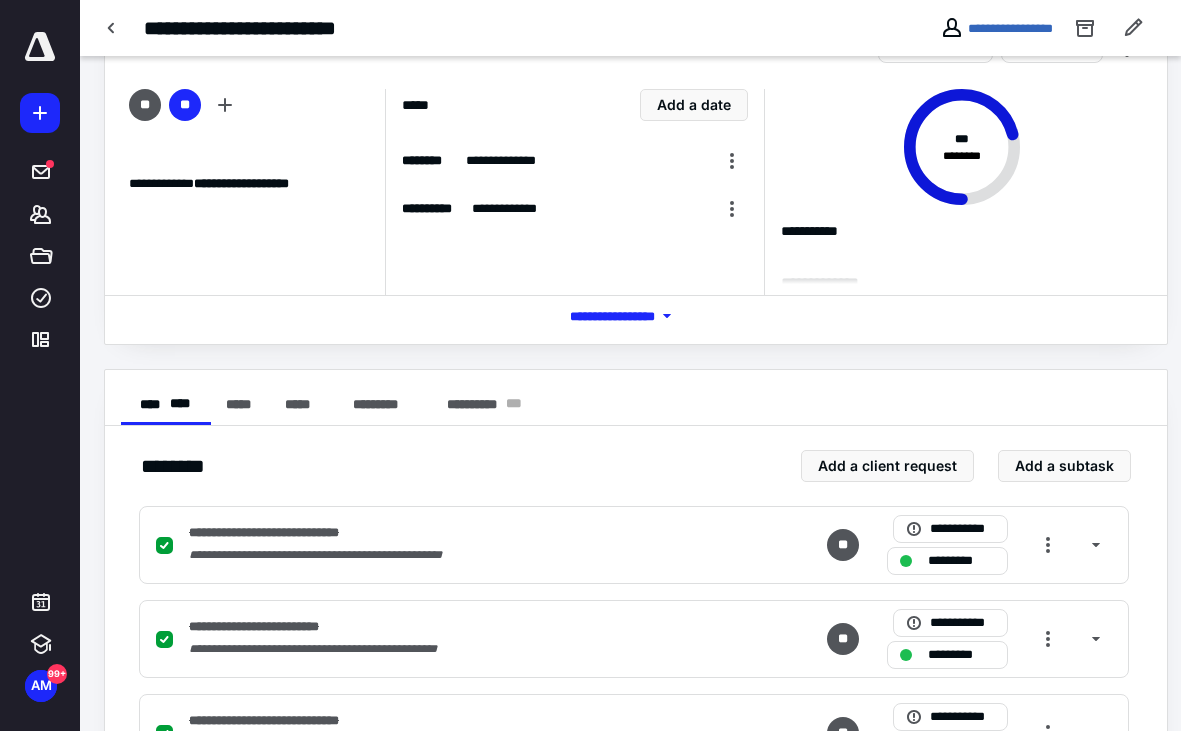 scroll, scrollTop: 0, scrollLeft: 0, axis: both 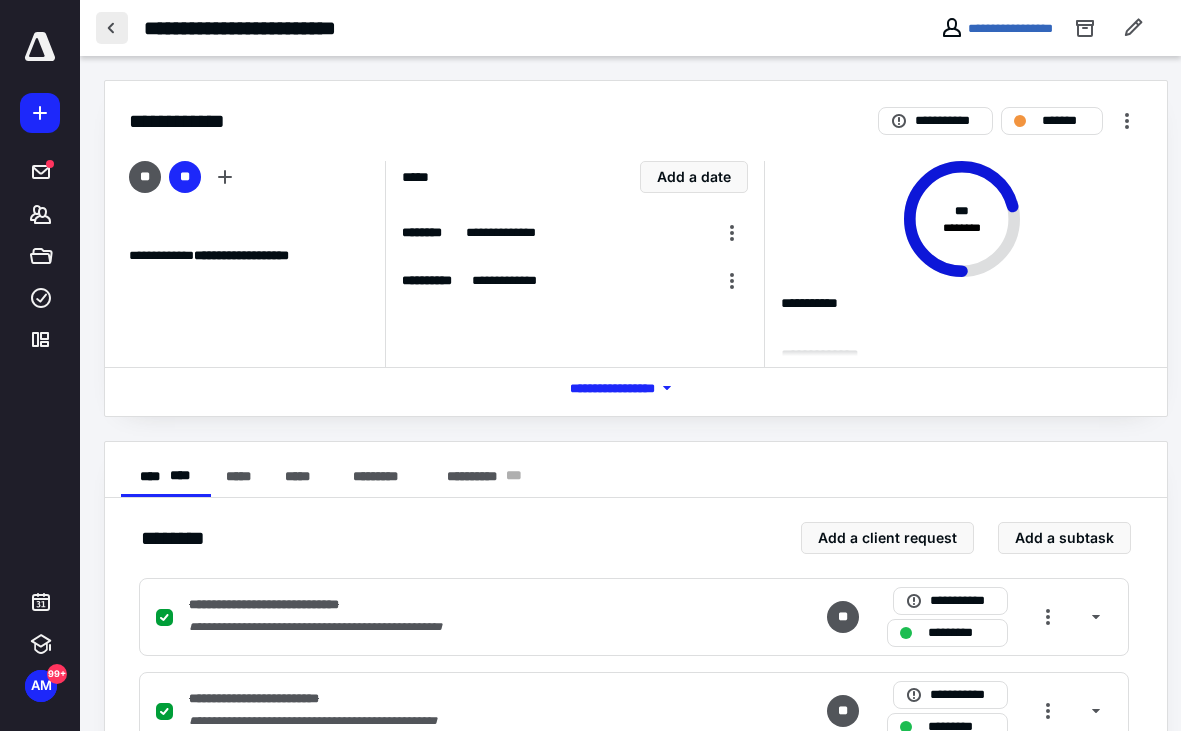 click at bounding box center (112, 28) 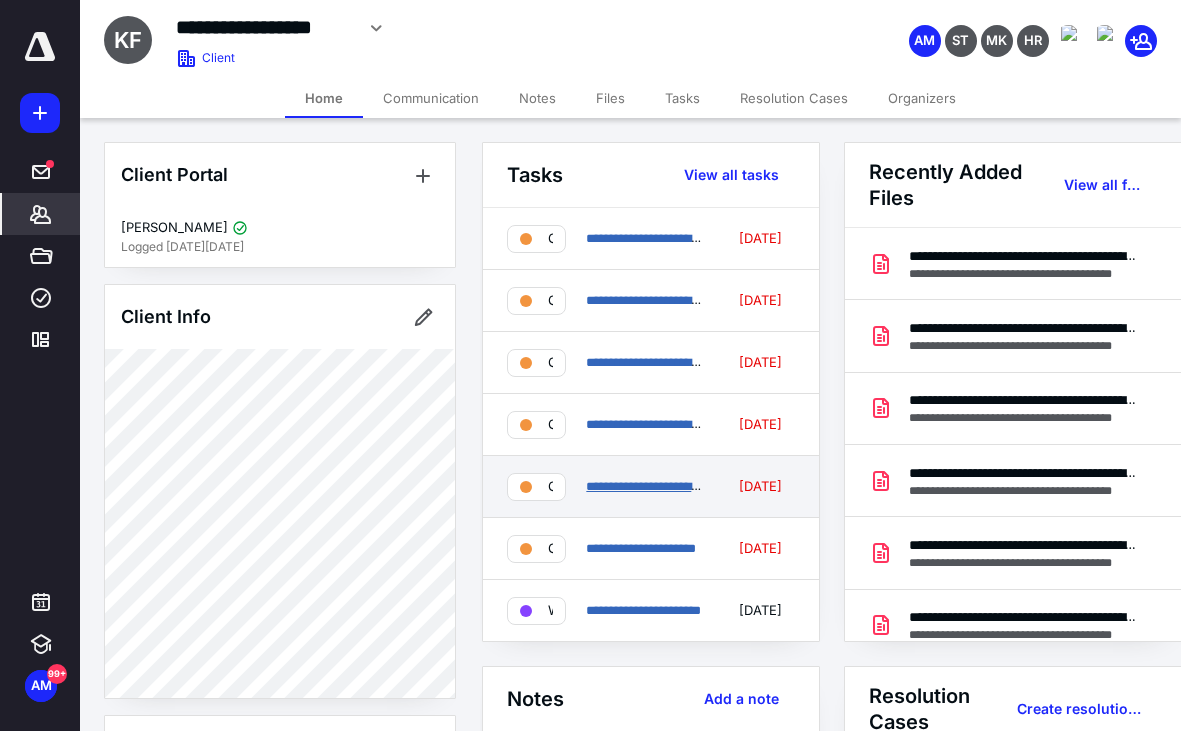click on "**********" at bounding box center [646, 486] 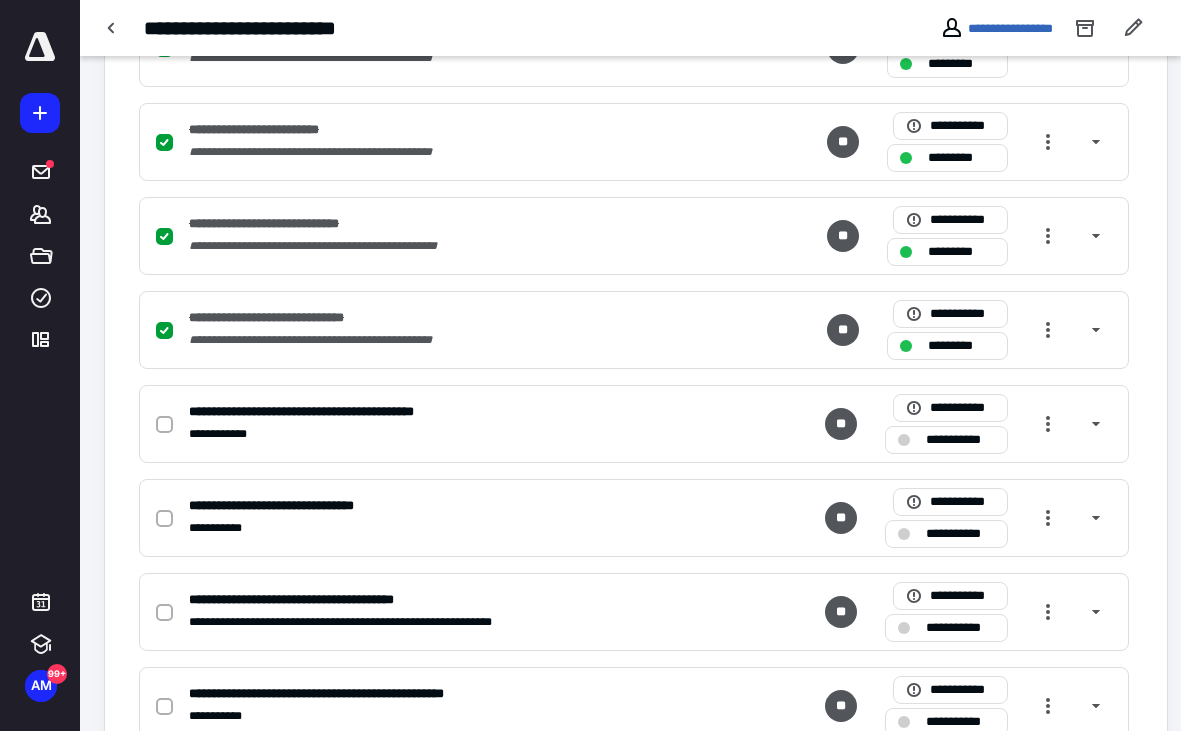 scroll, scrollTop: 590, scrollLeft: 0, axis: vertical 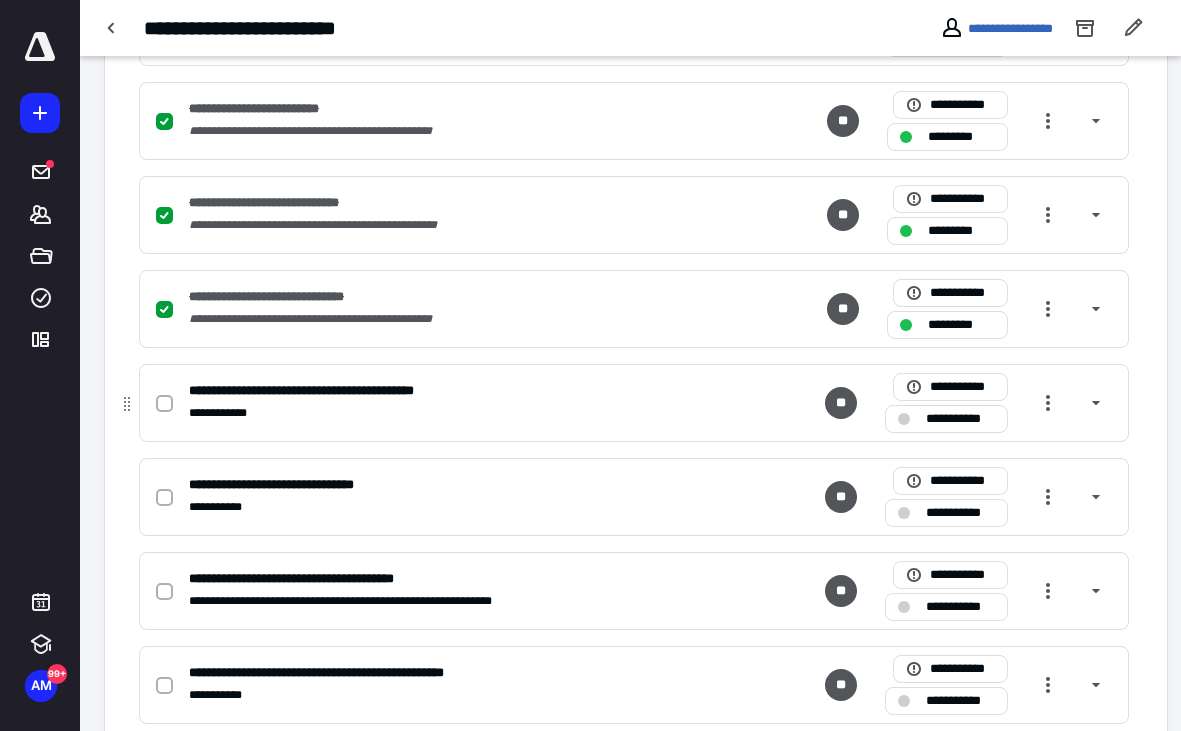 click at bounding box center (164, 404) 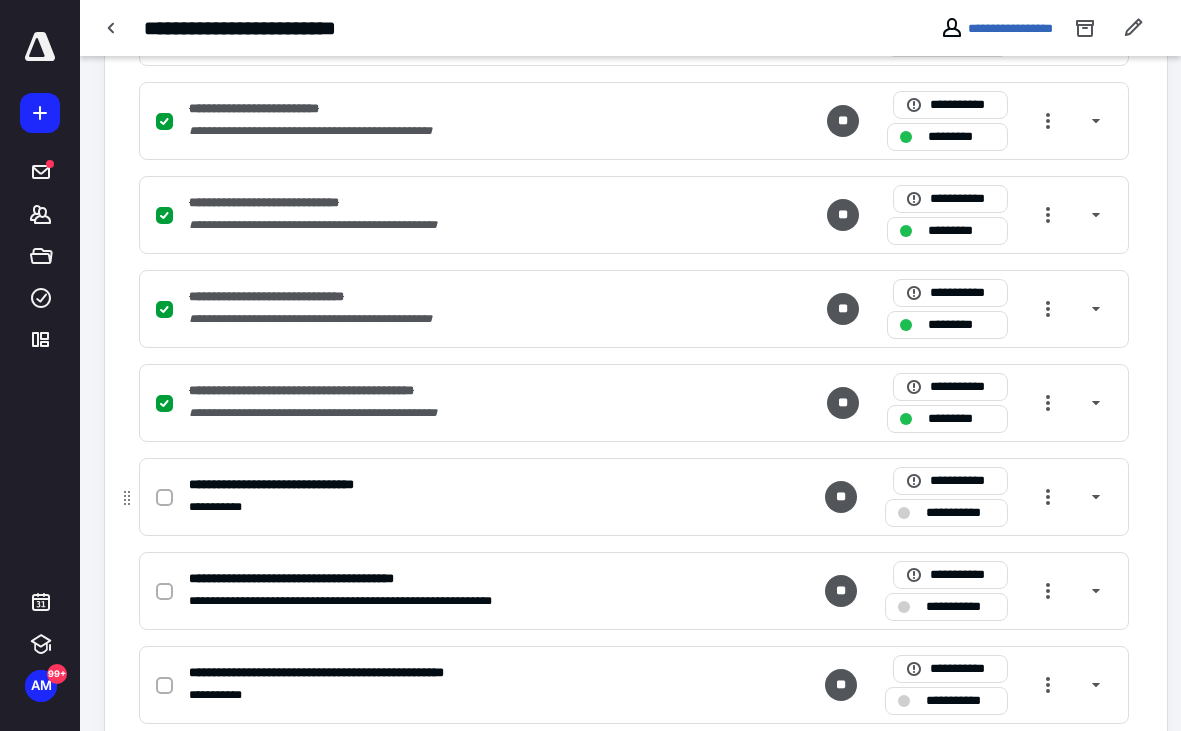 click 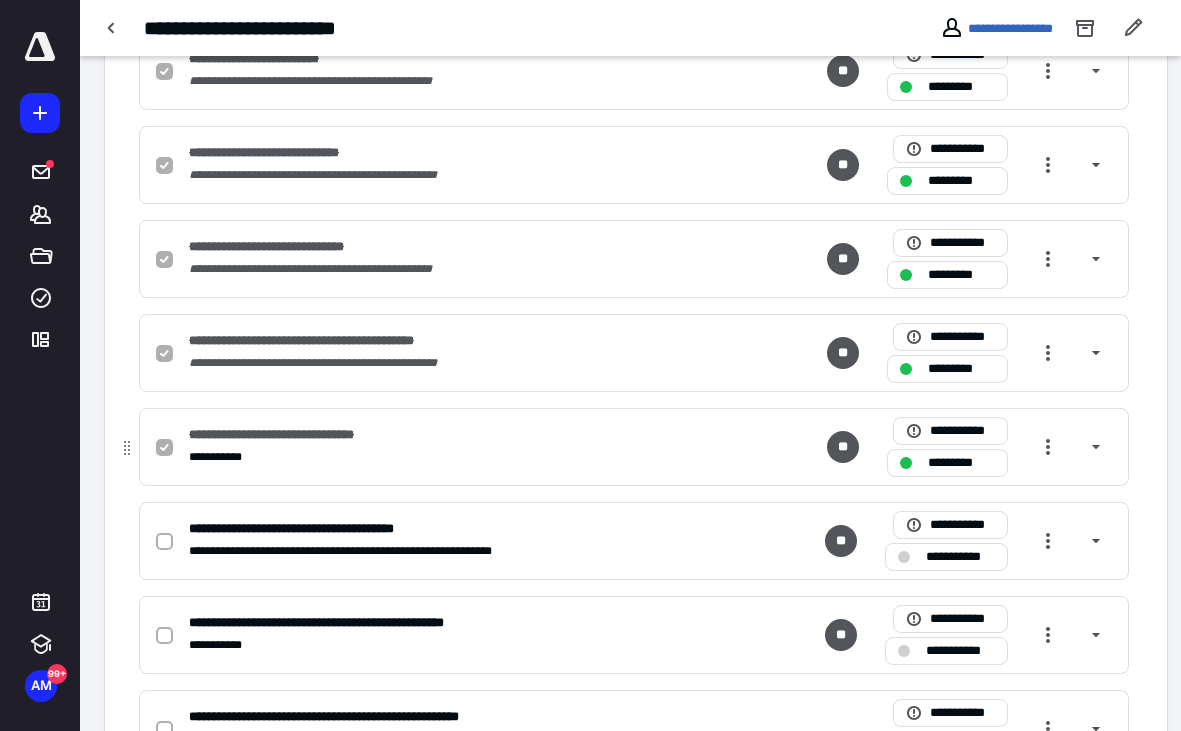scroll, scrollTop: 685, scrollLeft: 0, axis: vertical 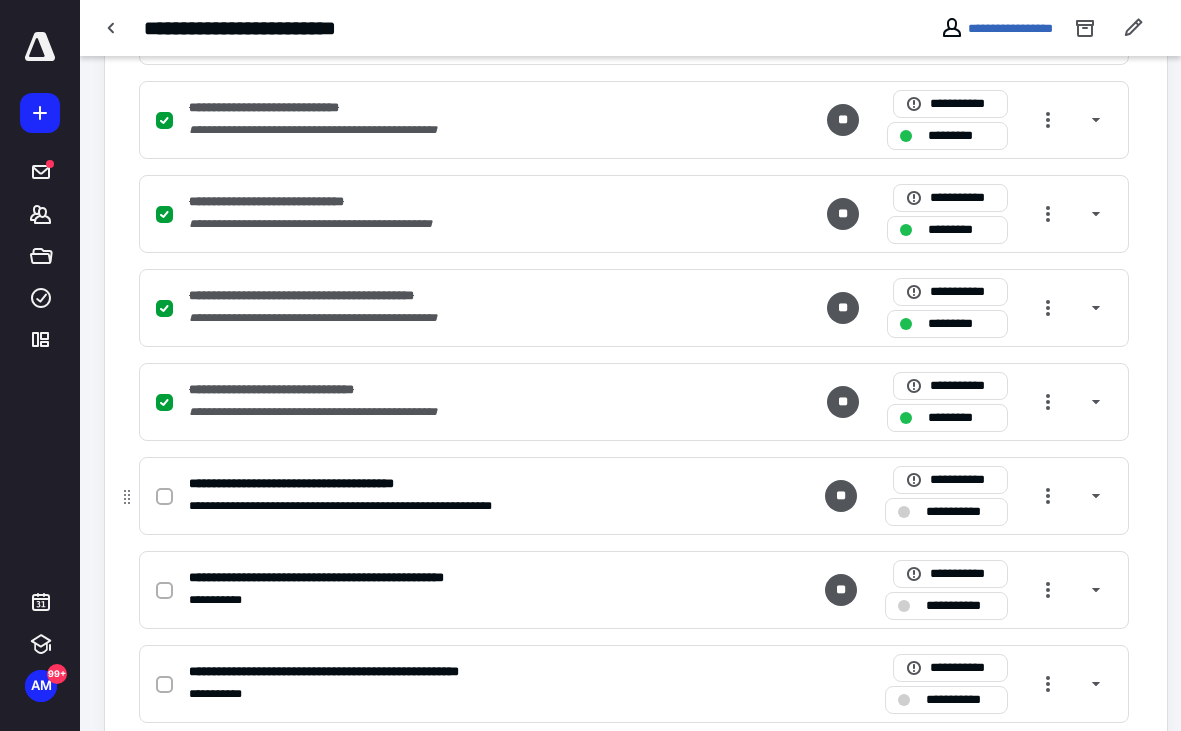 click 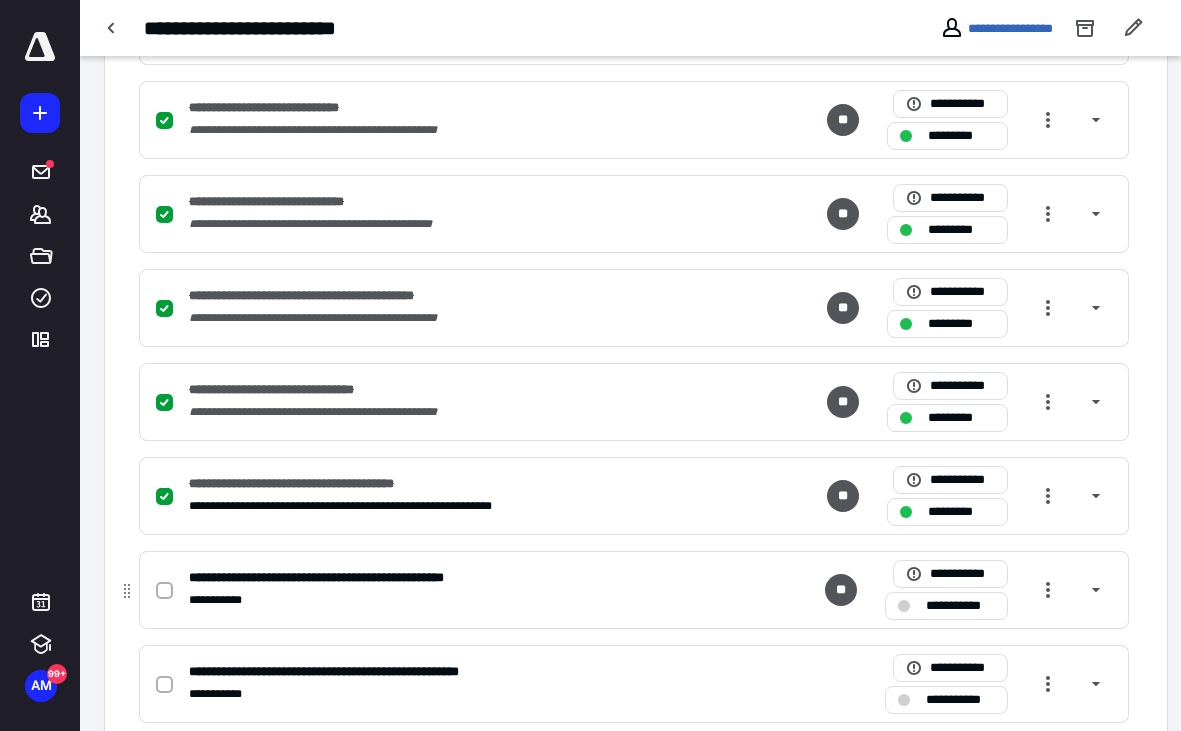 click at bounding box center [164, 591] 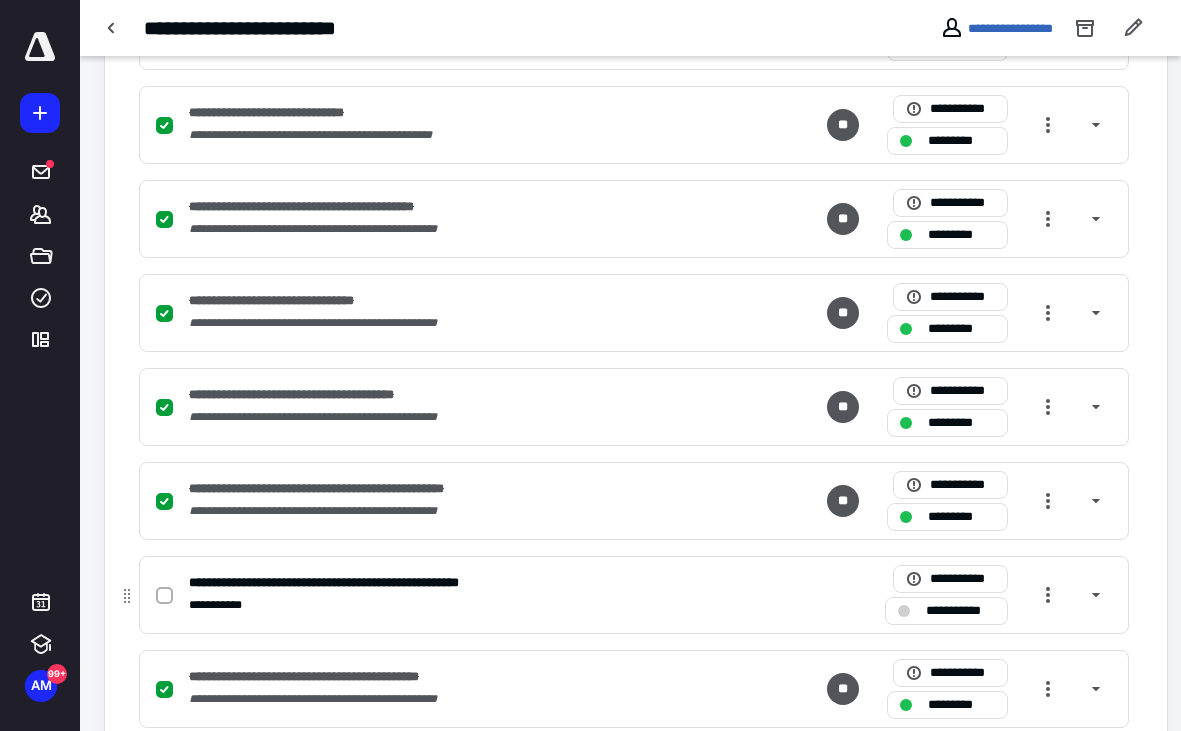 click at bounding box center [164, 596] 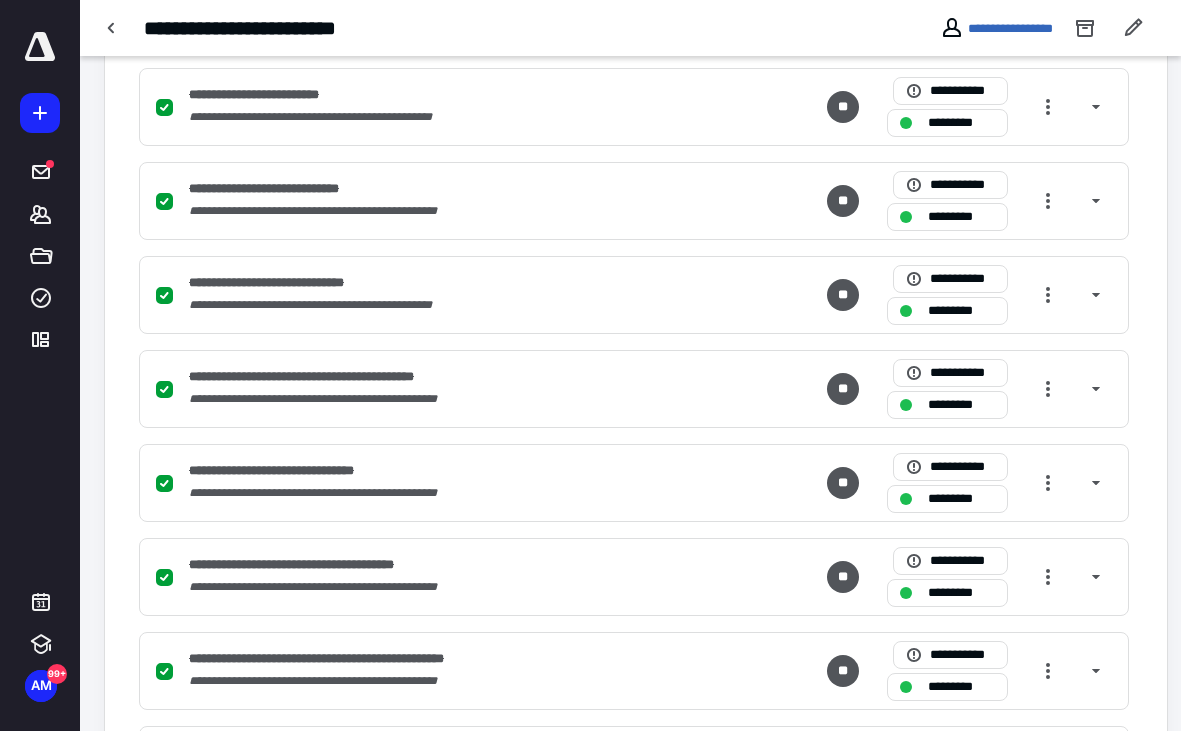 scroll, scrollTop: 0, scrollLeft: 0, axis: both 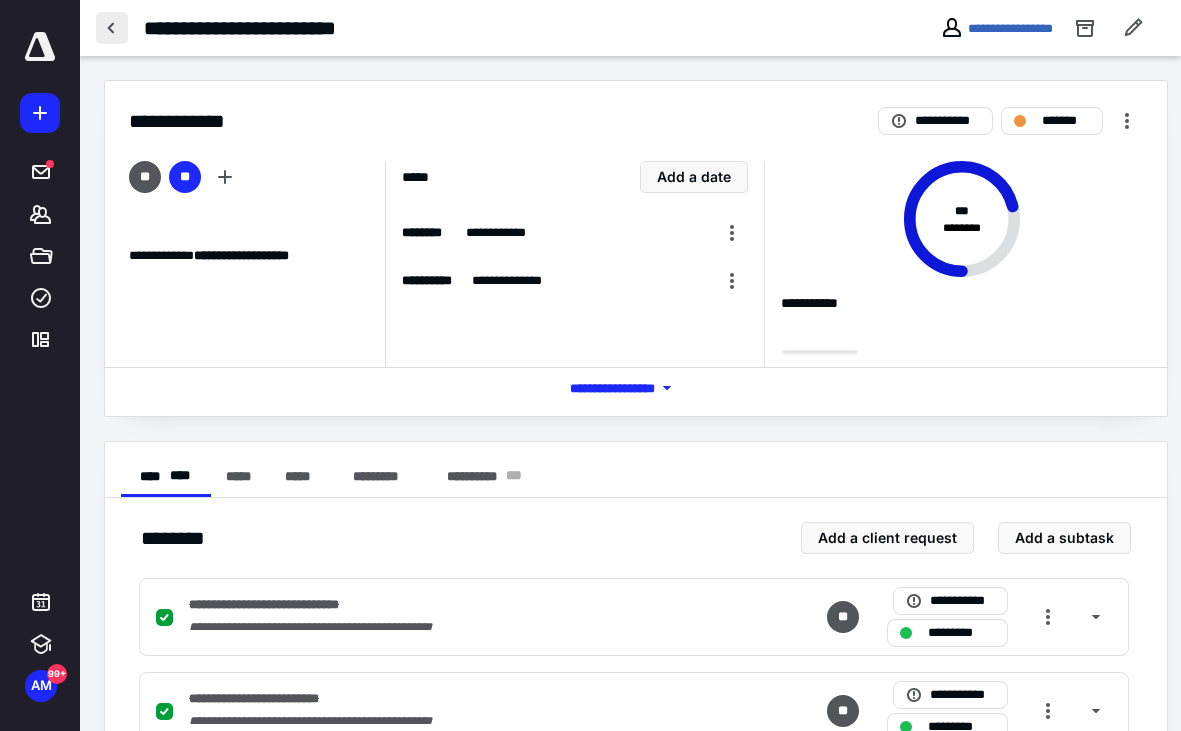 click at bounding box center [112, 28] 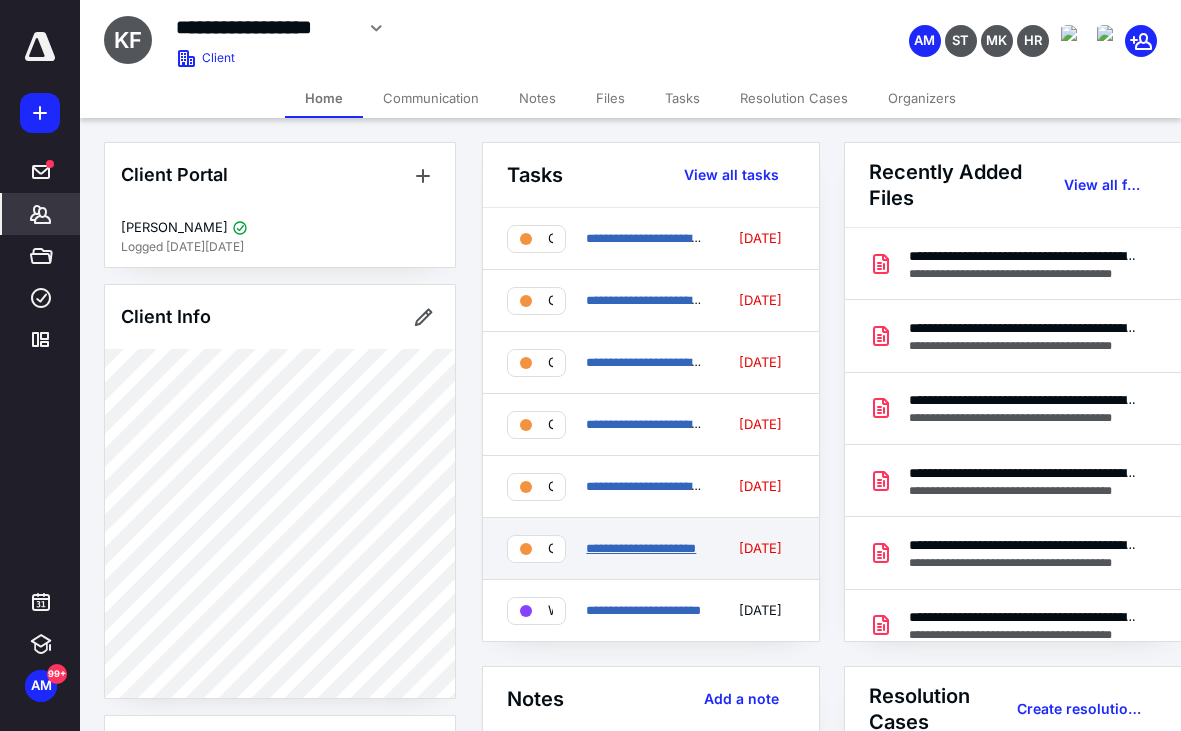 click on "**********" at bounding box center [641, 548] 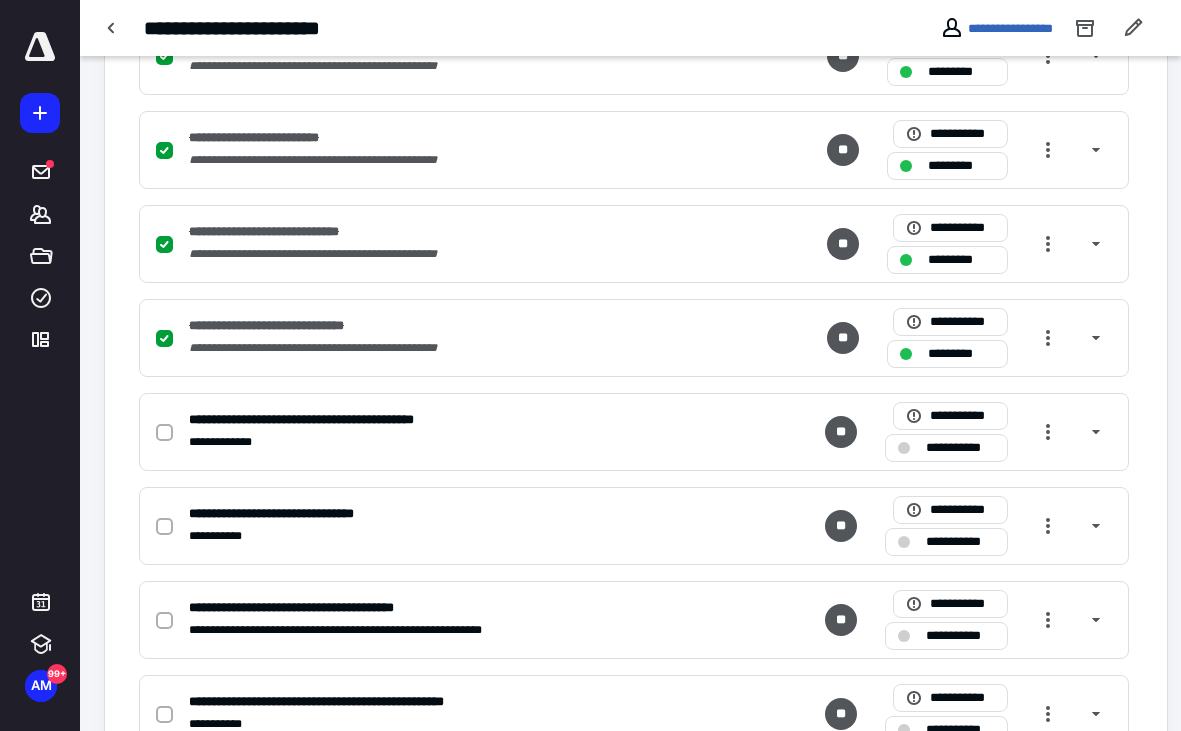 scroll, scrollTop: 638, scrollLeft: 0, axis: vertical 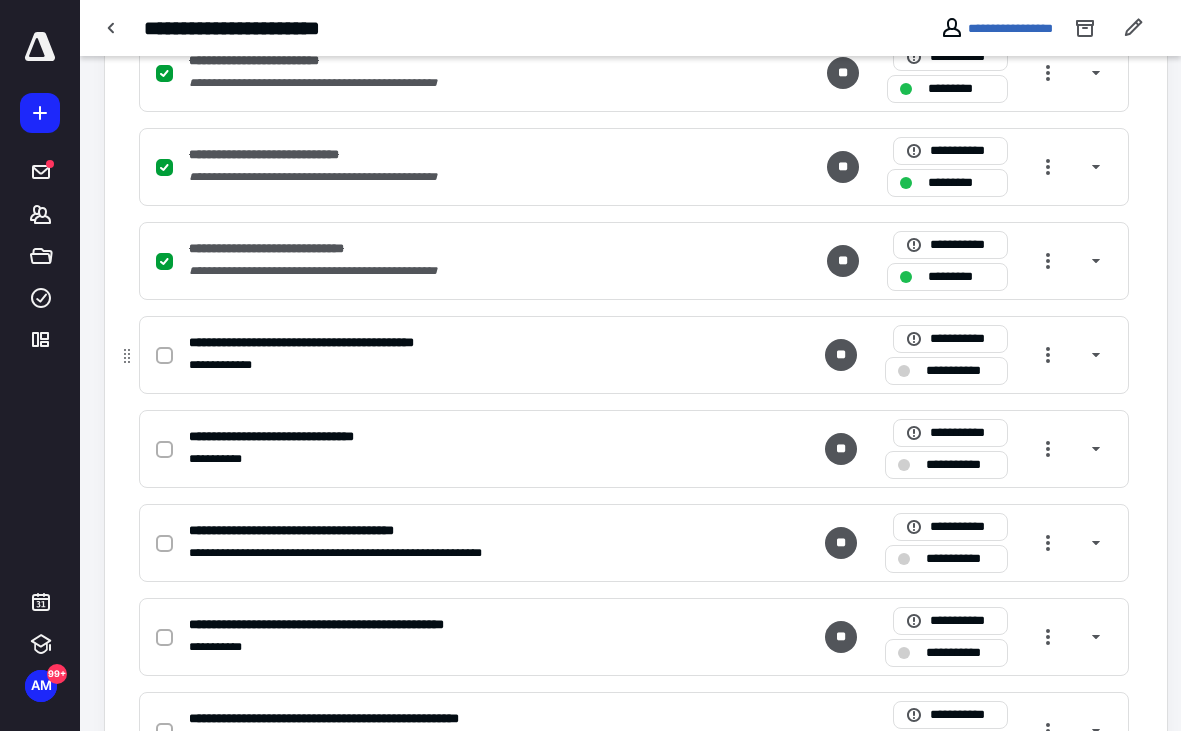 click at bounding box center [164, 356] 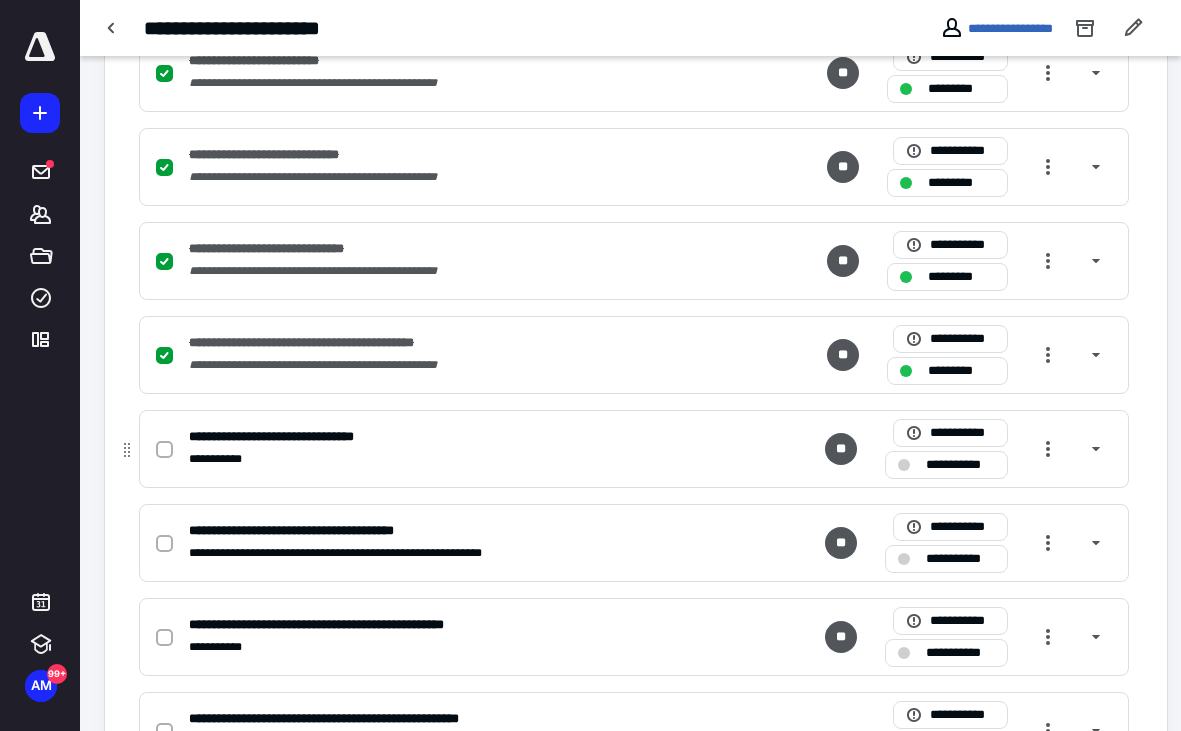 click 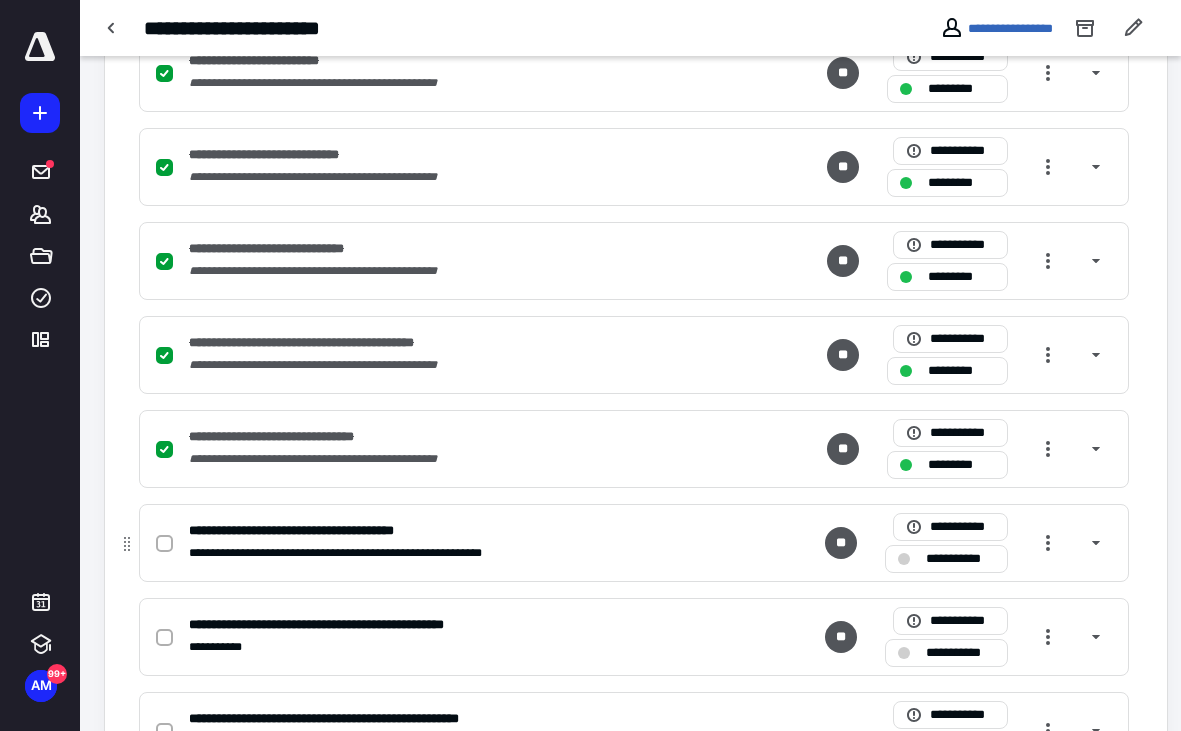 click 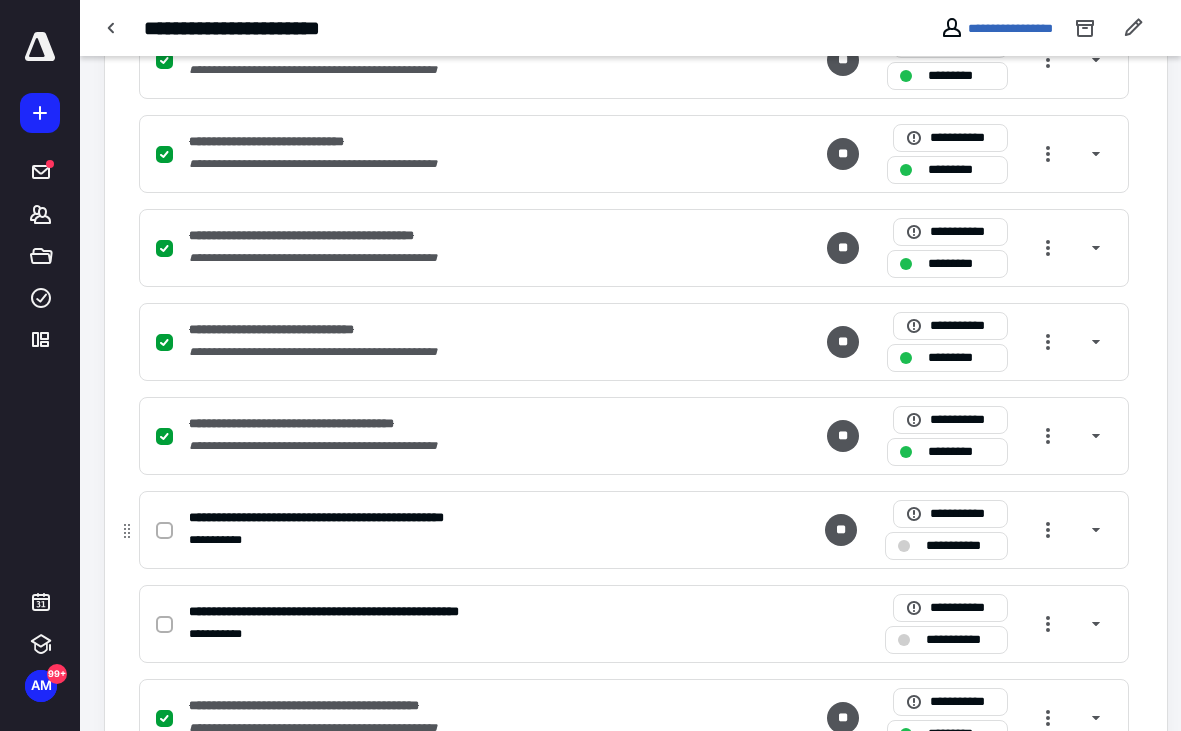 scroll, scrollTop: 746, scrollLeft: 0, axis: vertical 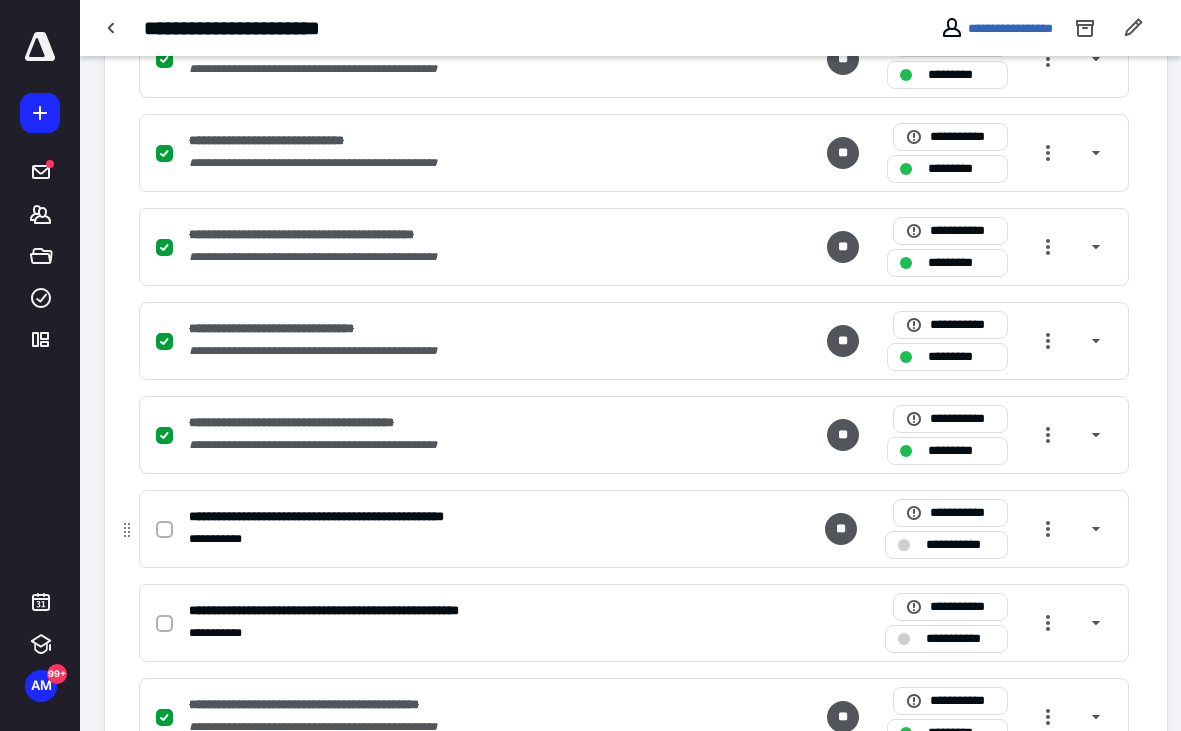 click at bounding box center [164, 530] 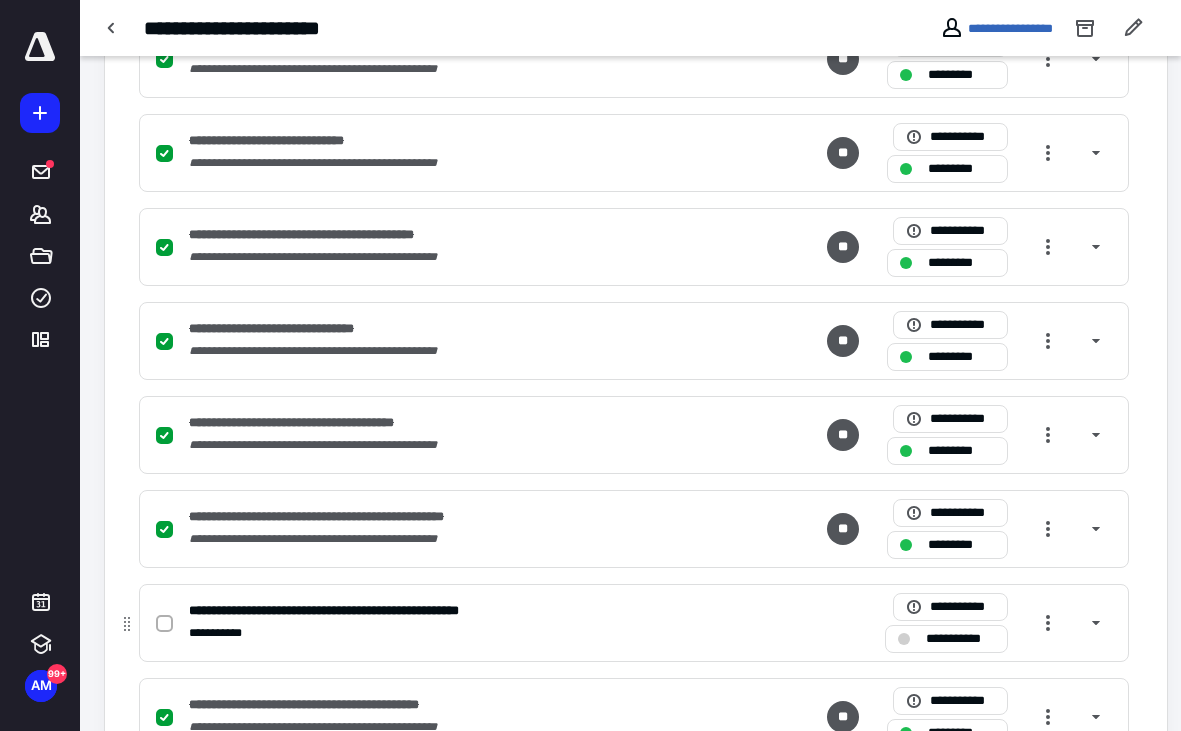 click 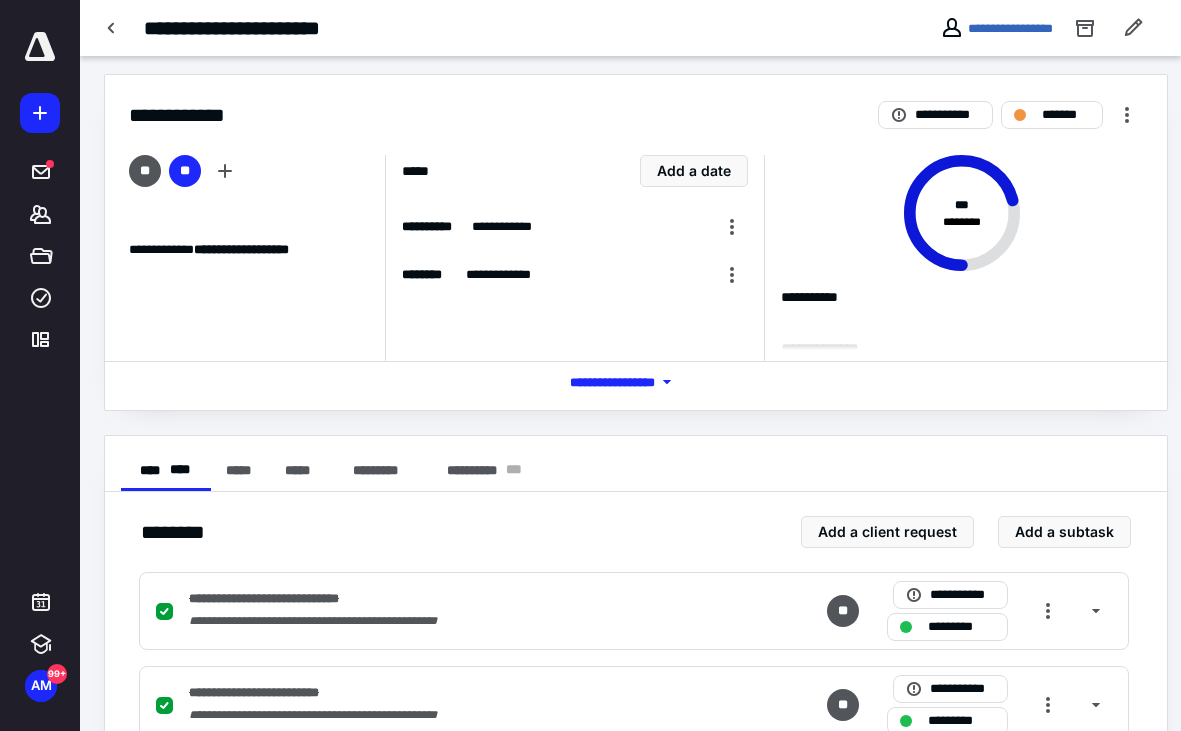 scroll, scrollTop: 0, scrollLeft: 0, axis: both 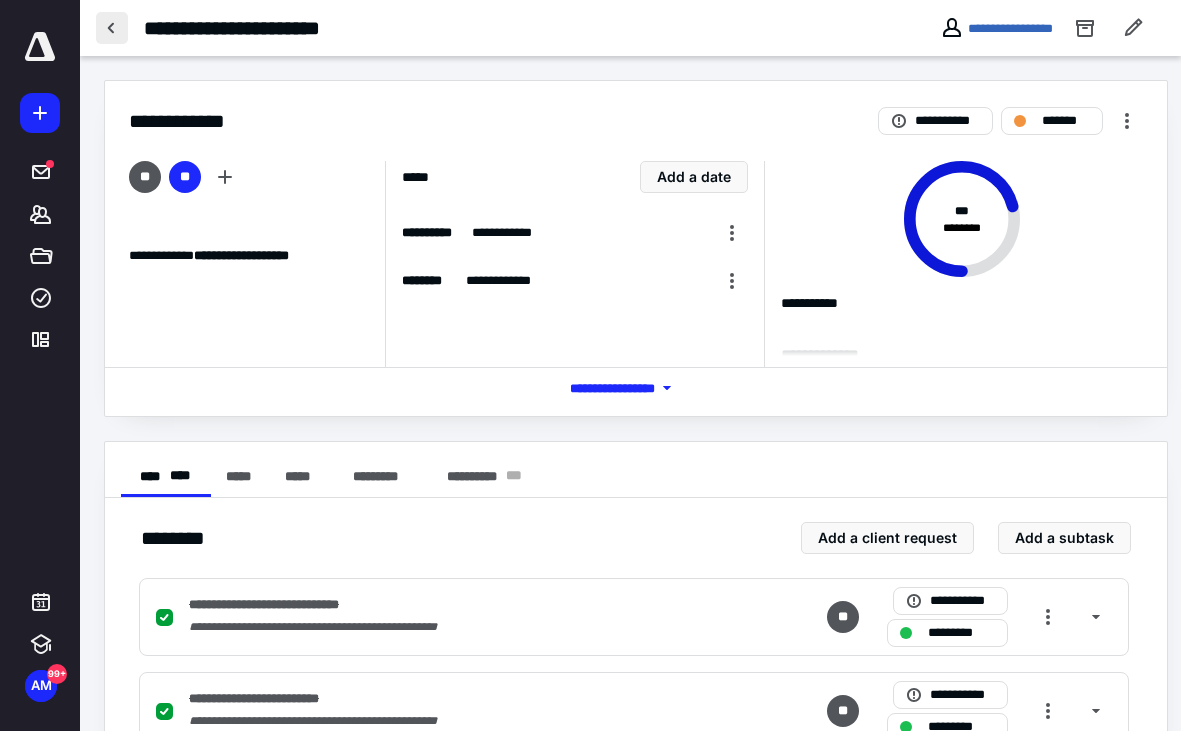 click at bounding box center [112, 28] 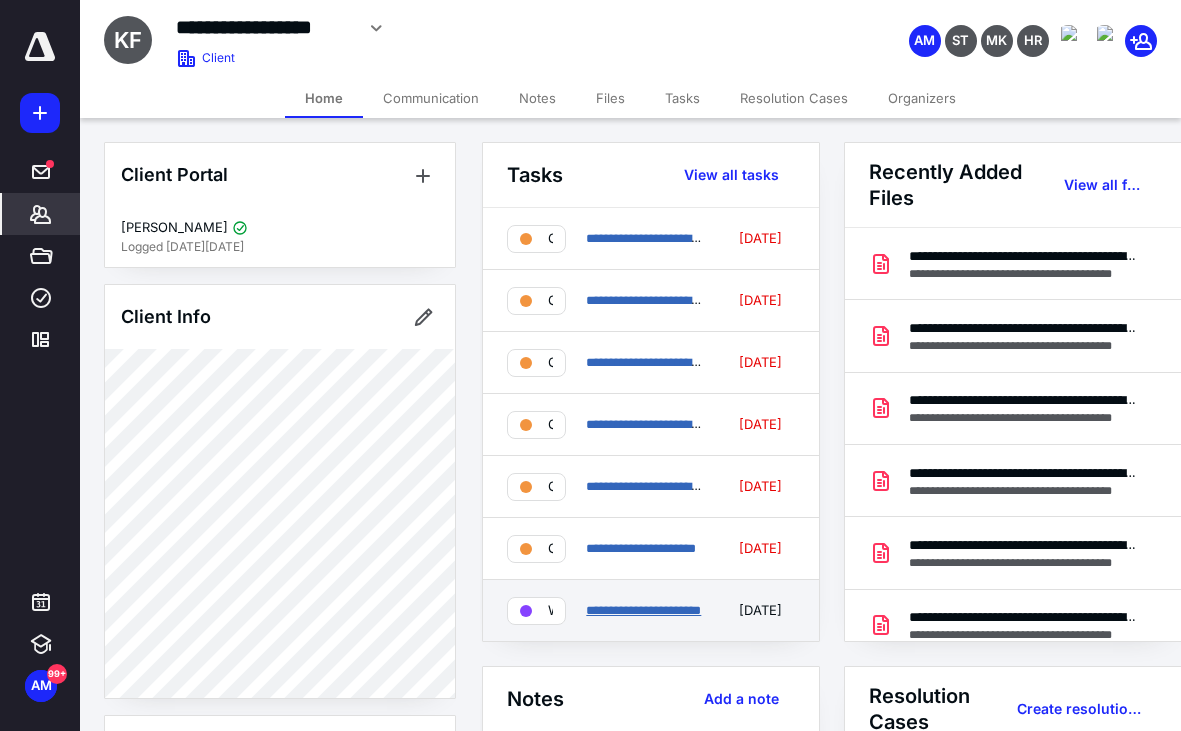click on "**********" at bounding box center (643, 610) 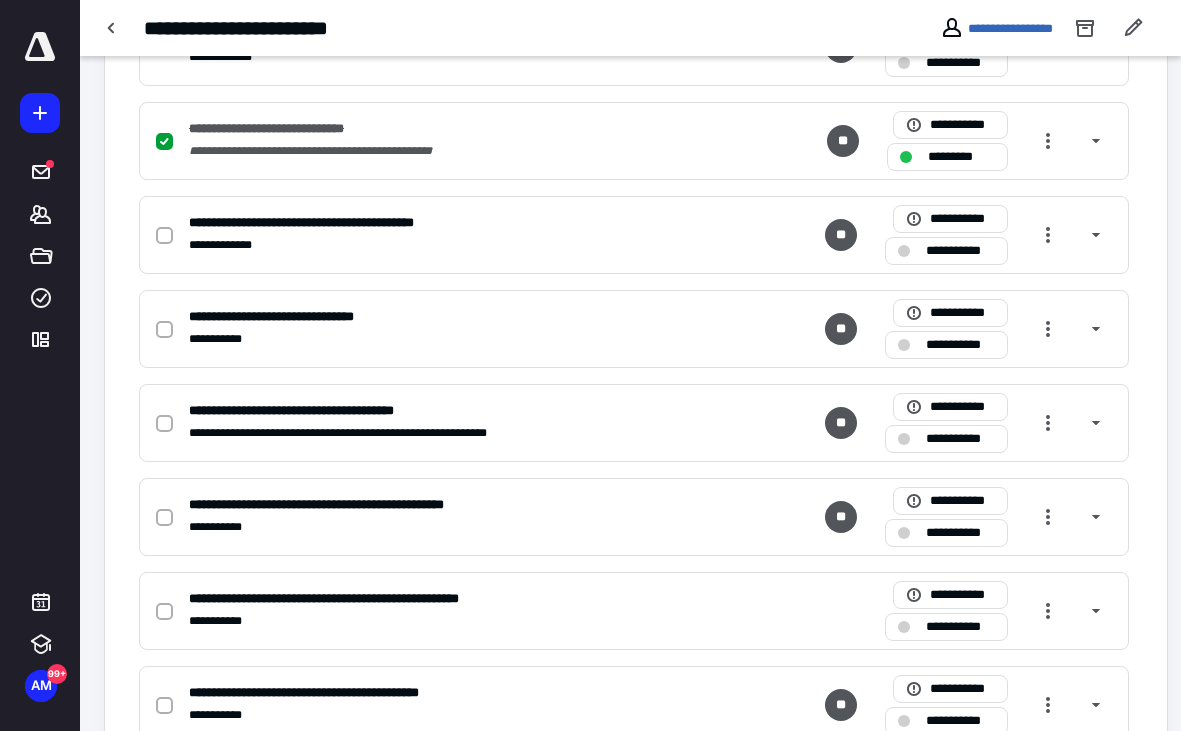 scroll, scrollTop: 755, scrollLeft: 0, axis: vertical 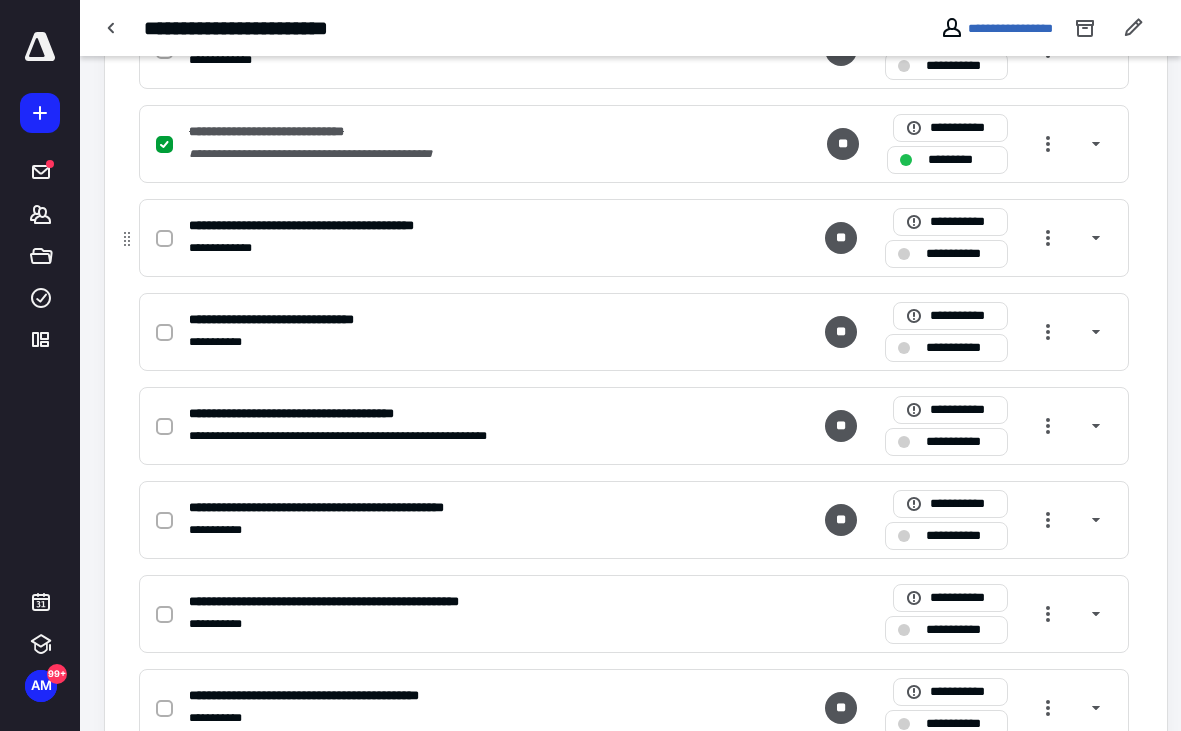 click 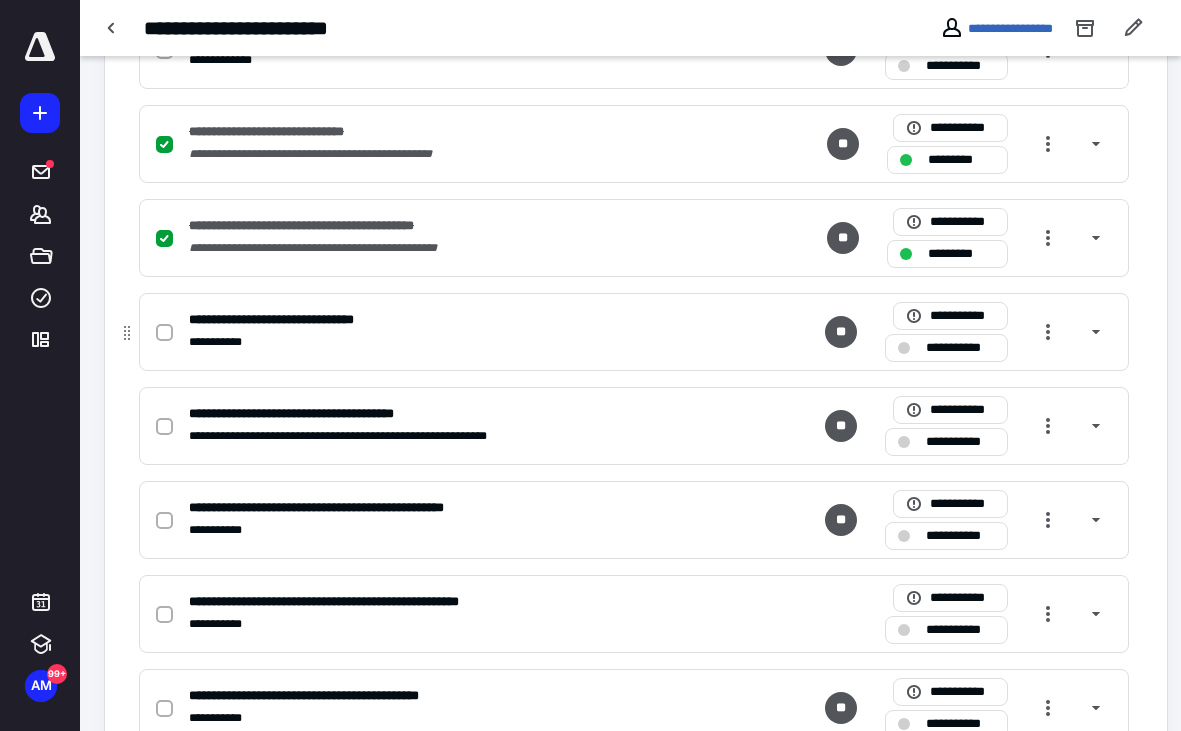 click 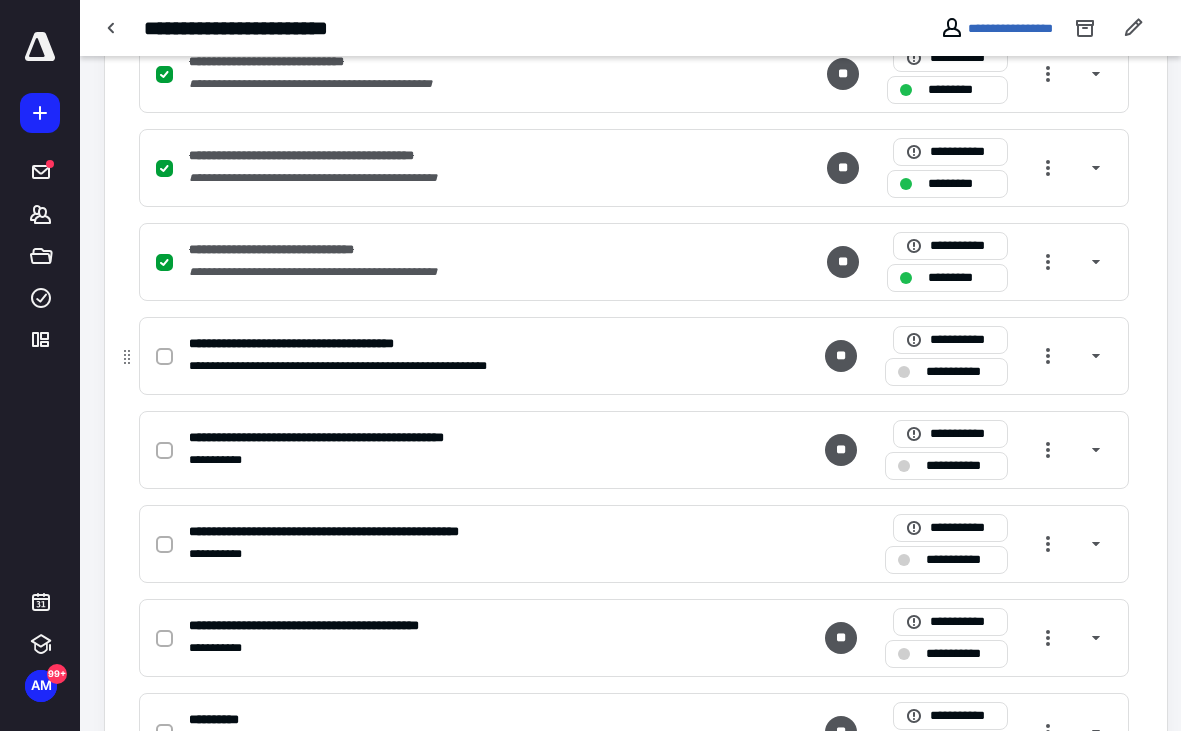 scroll, scrollTop: 831, scrollLeft: 0, axis: vertical 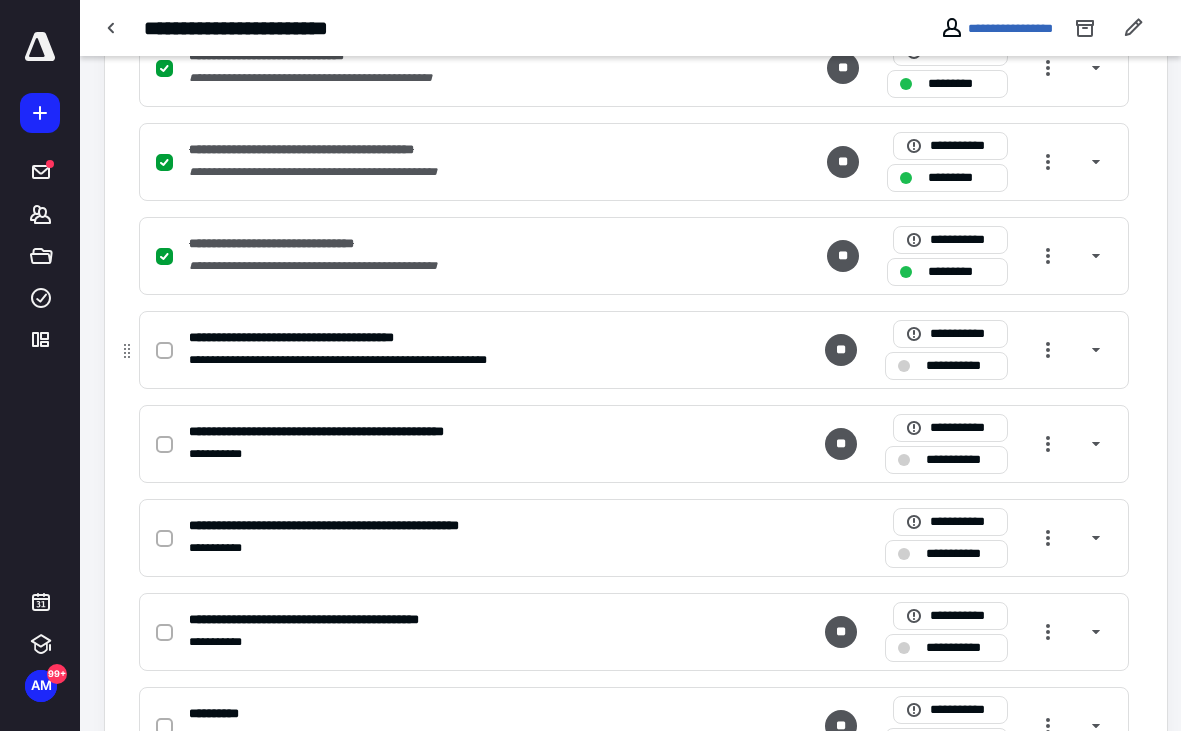 click at bounding box center [164, 351] 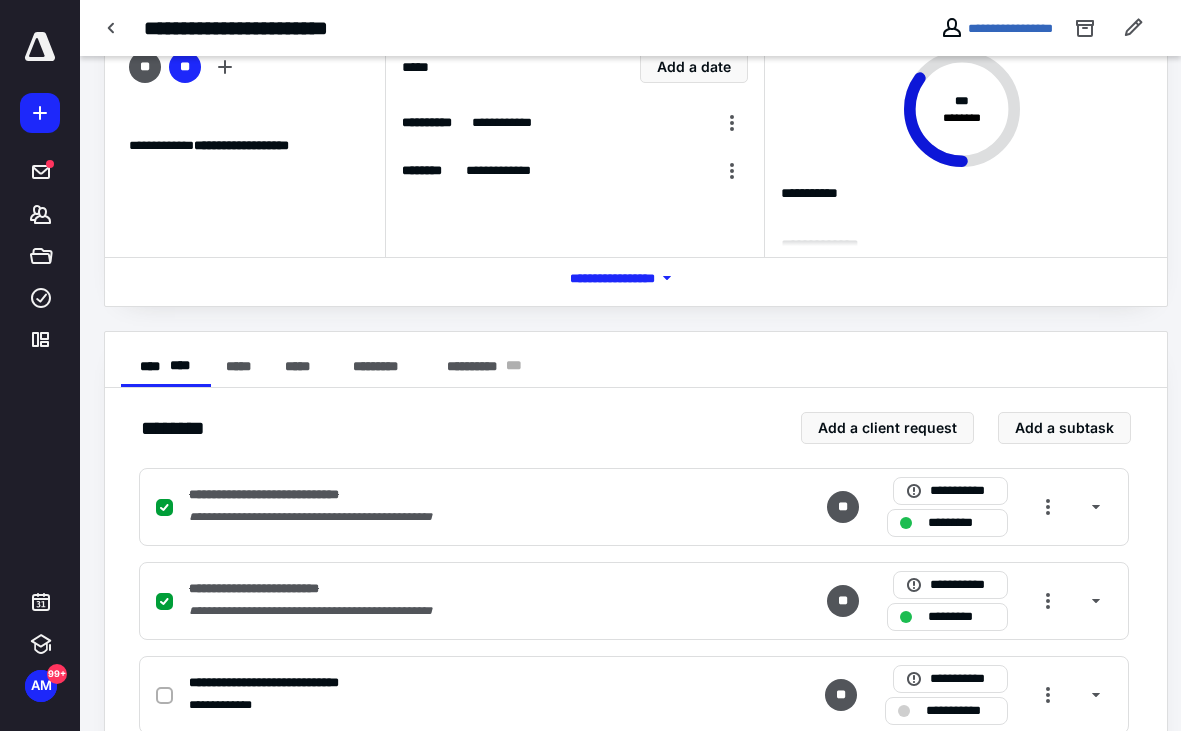 scroll, scrollTop: 0, scrollLeft: 0, axis: both 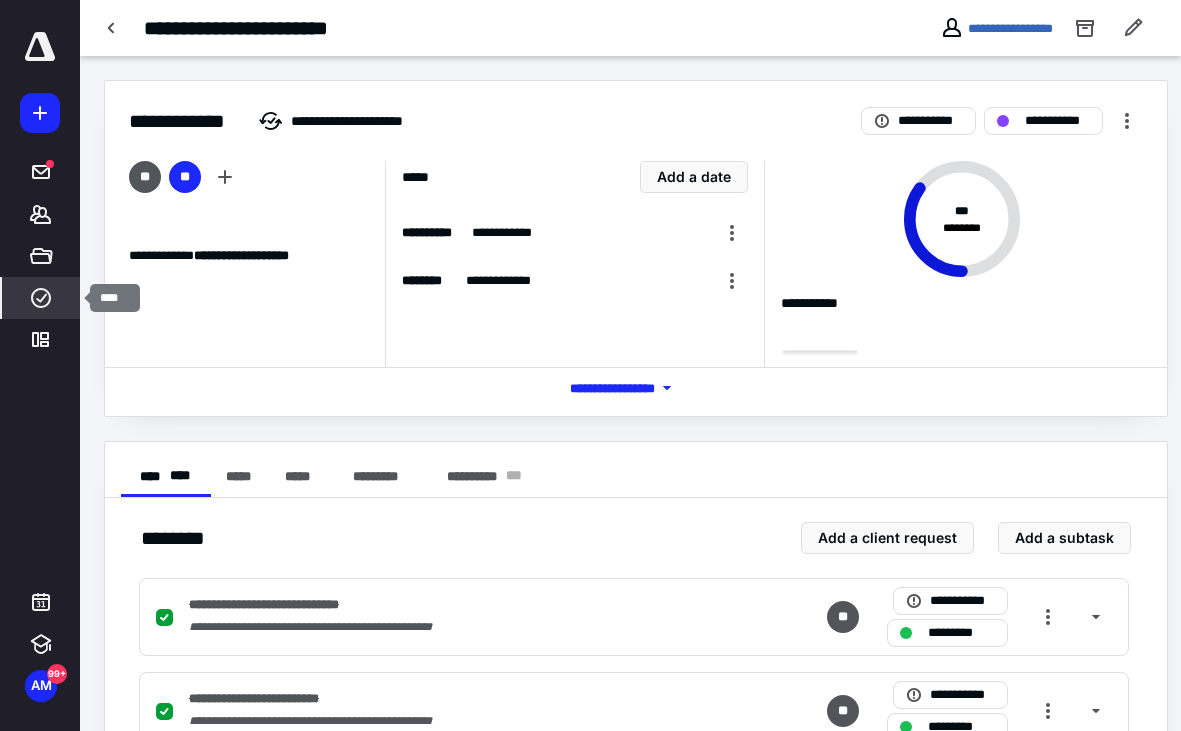 click 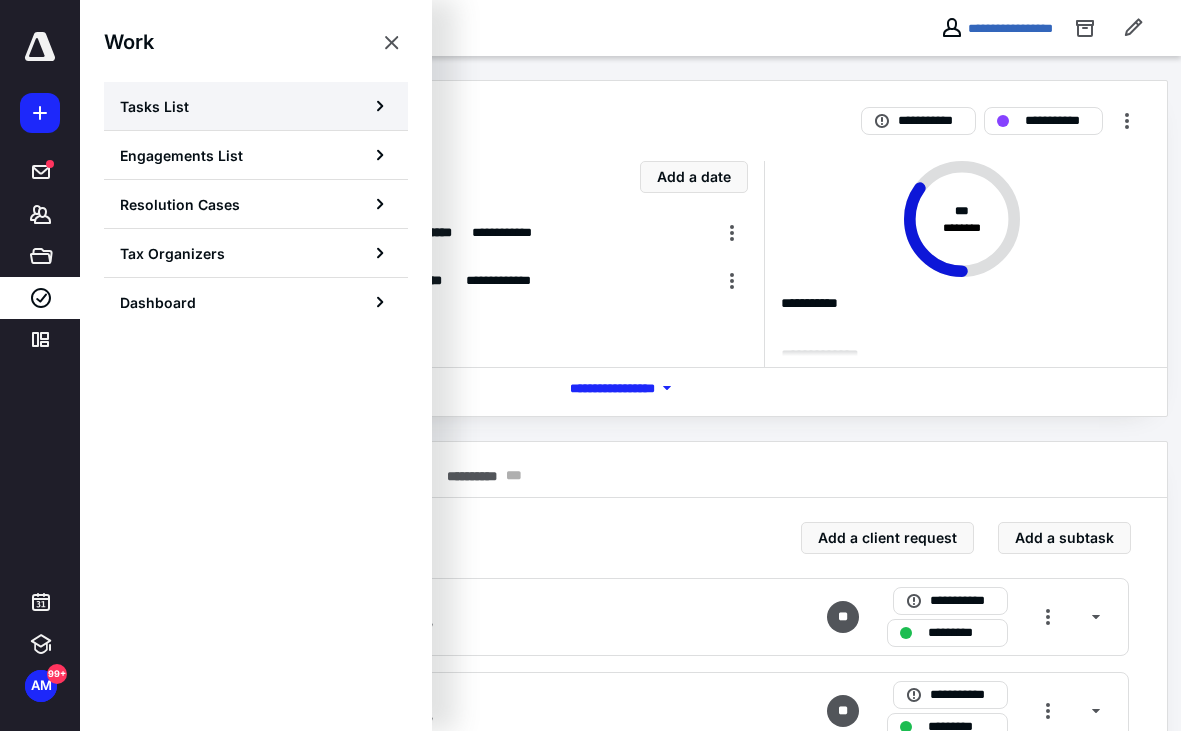 click on "Tasks List" at bounding box center [154, 106] 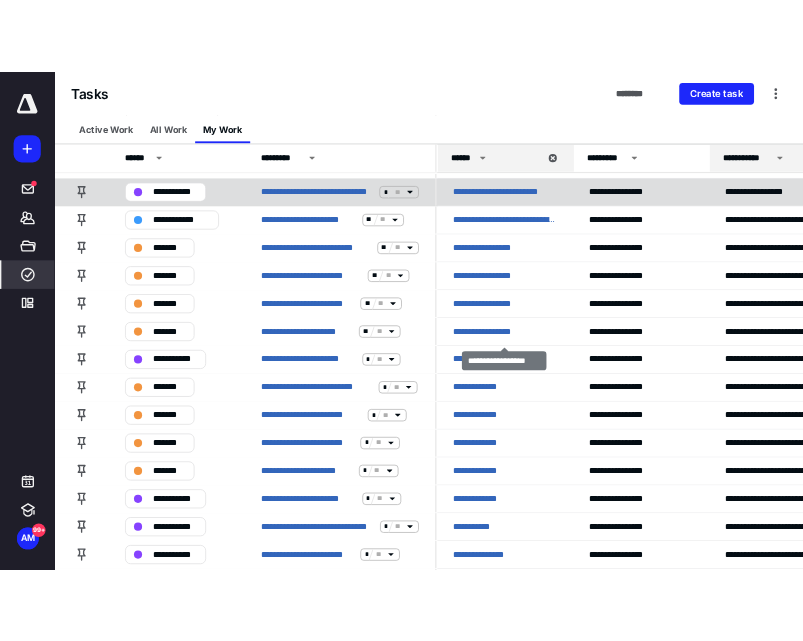 scroll, scrollTop: 419, scrollLeft: 0, axis: vertical 